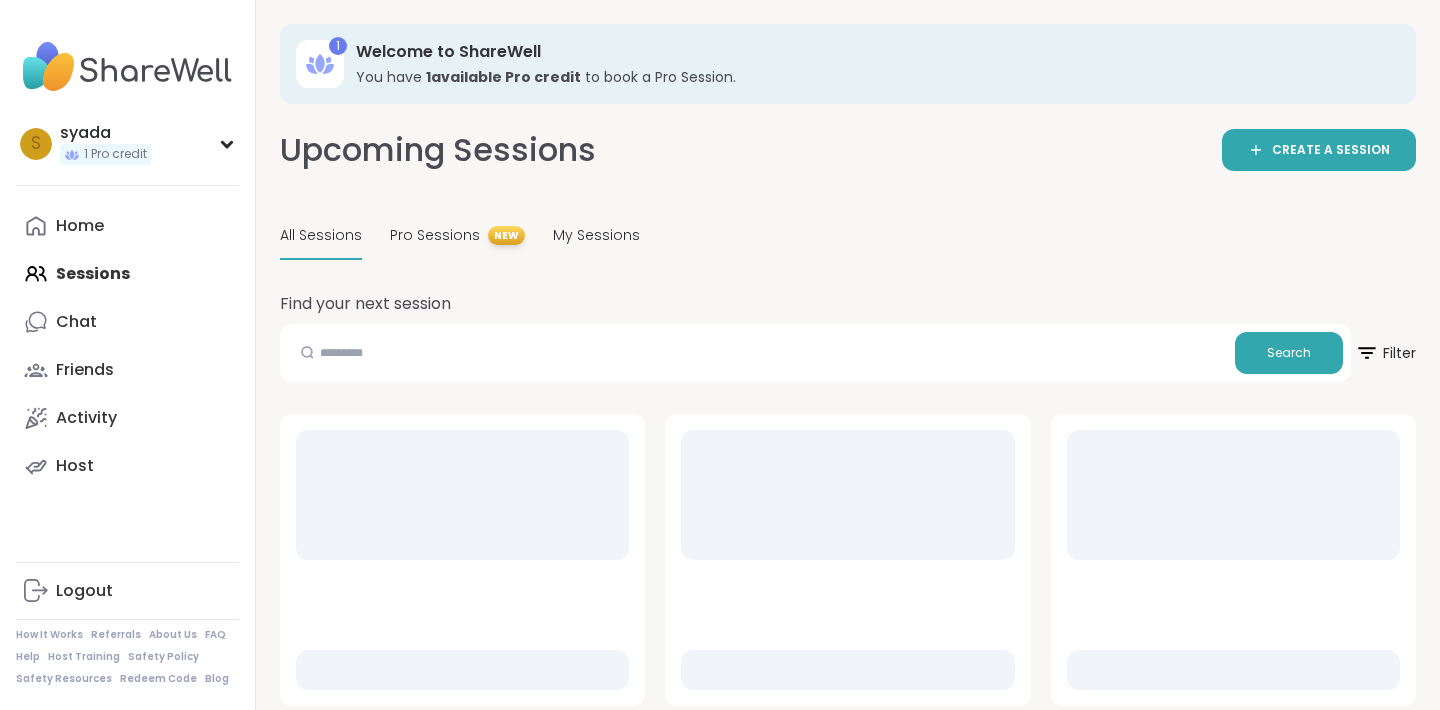 scroll, scrollTop: 0, scrollLeft: 0, axis: both 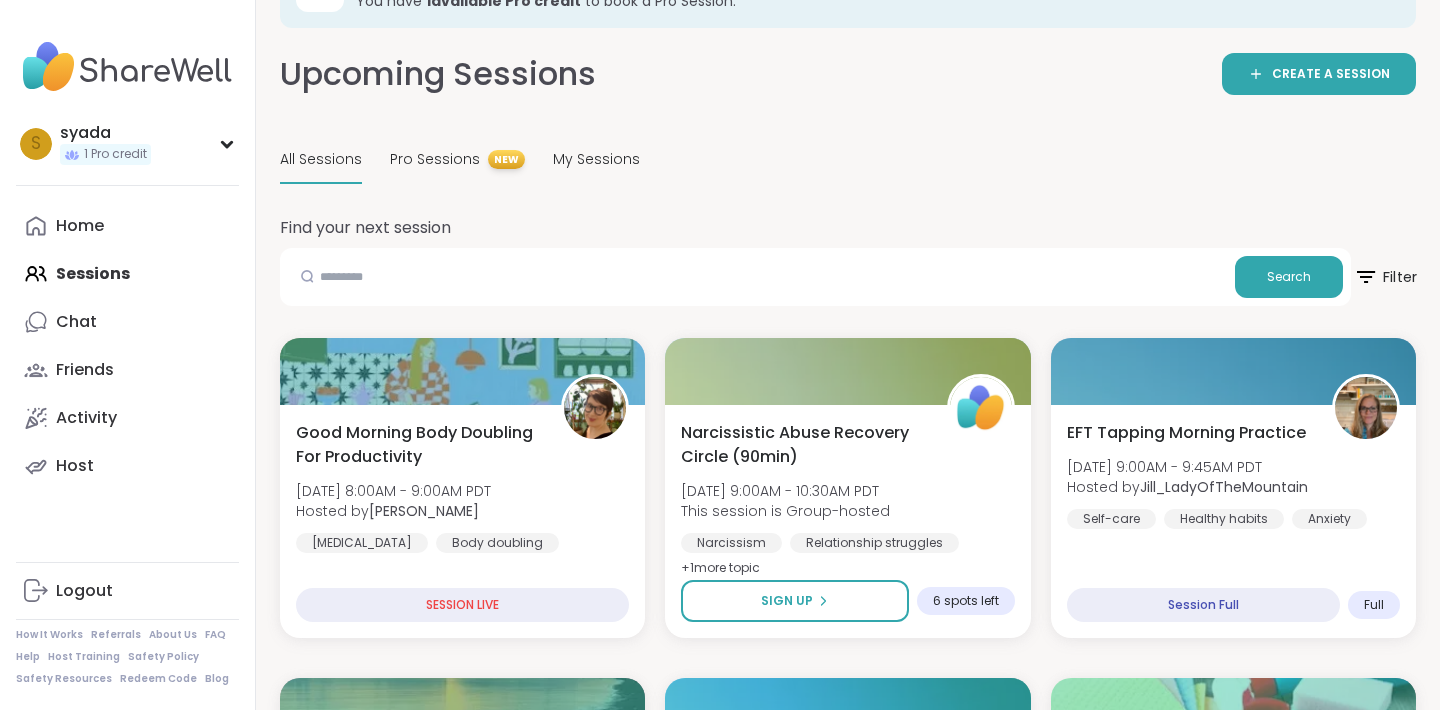 click on "Filter" at bounding box center (1385, 277) 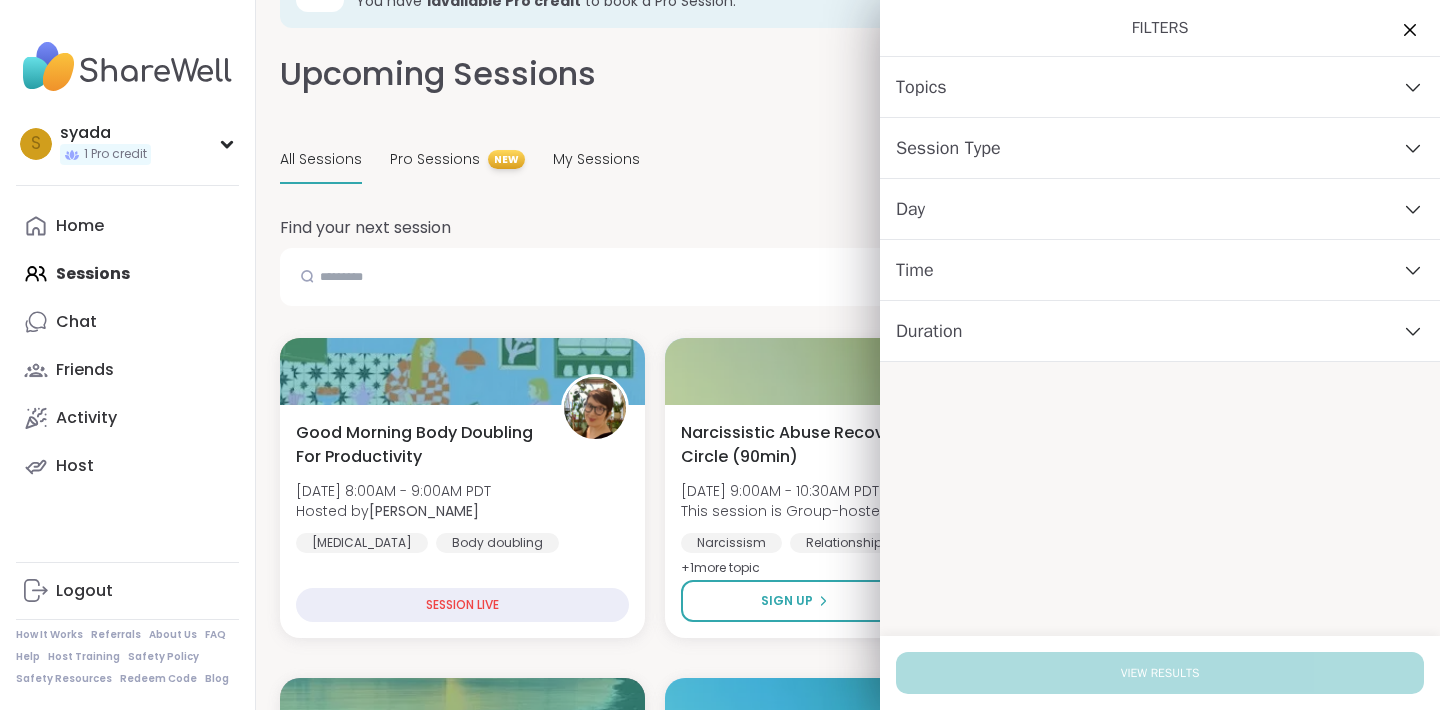 click on "Topics" at bounding box center (1160, 87) 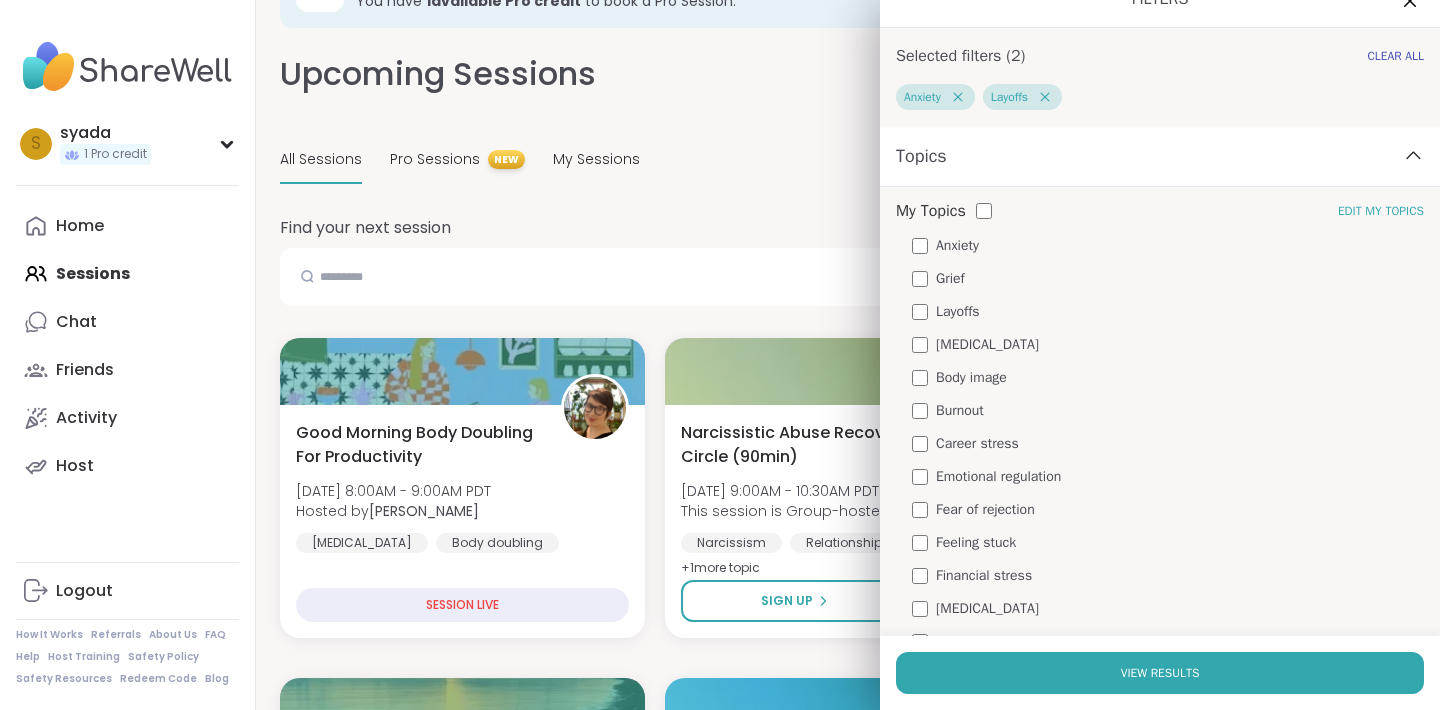 scroll, scrollTop: 35, scrollLeft: 0, axis: vertical 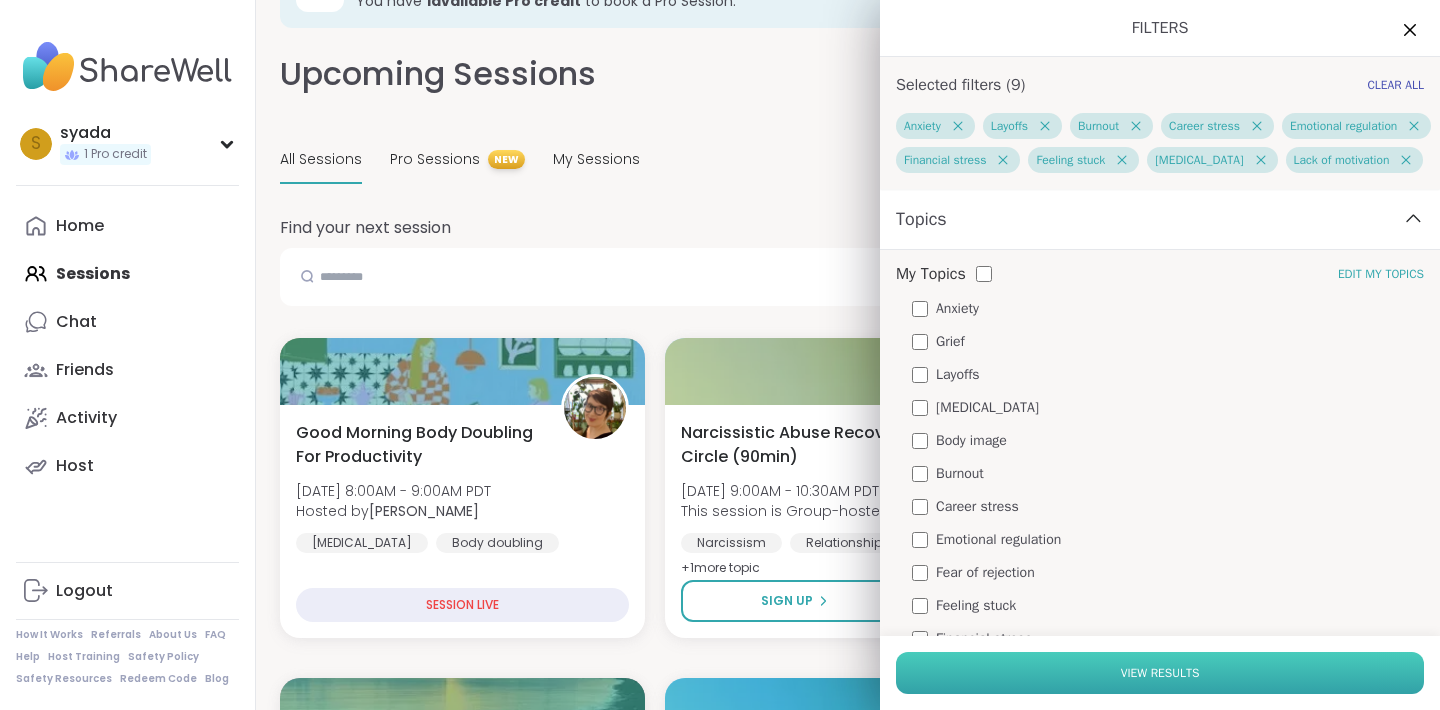 click on "View Results" at bounding box center [1160, 673] 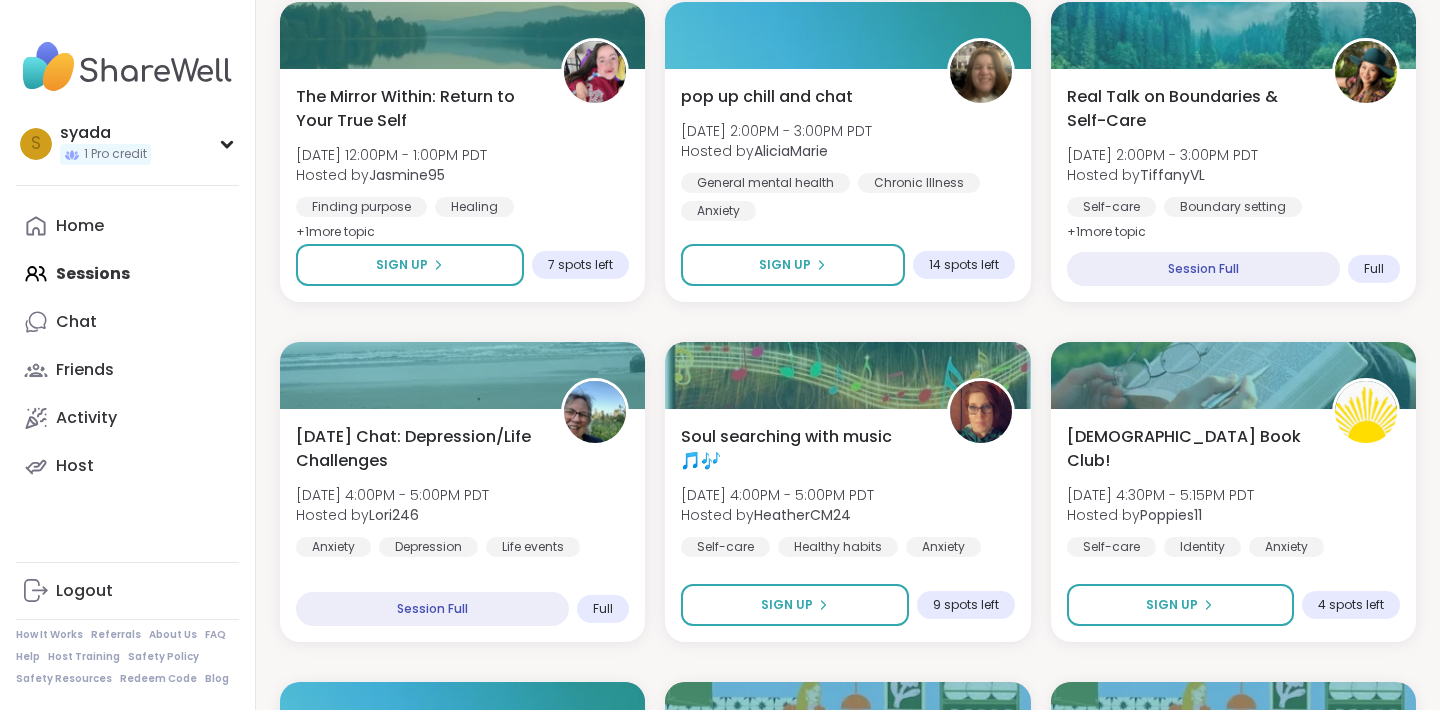 scroll, scrollTop: 829, scrollLeft: 0, axis: vertical 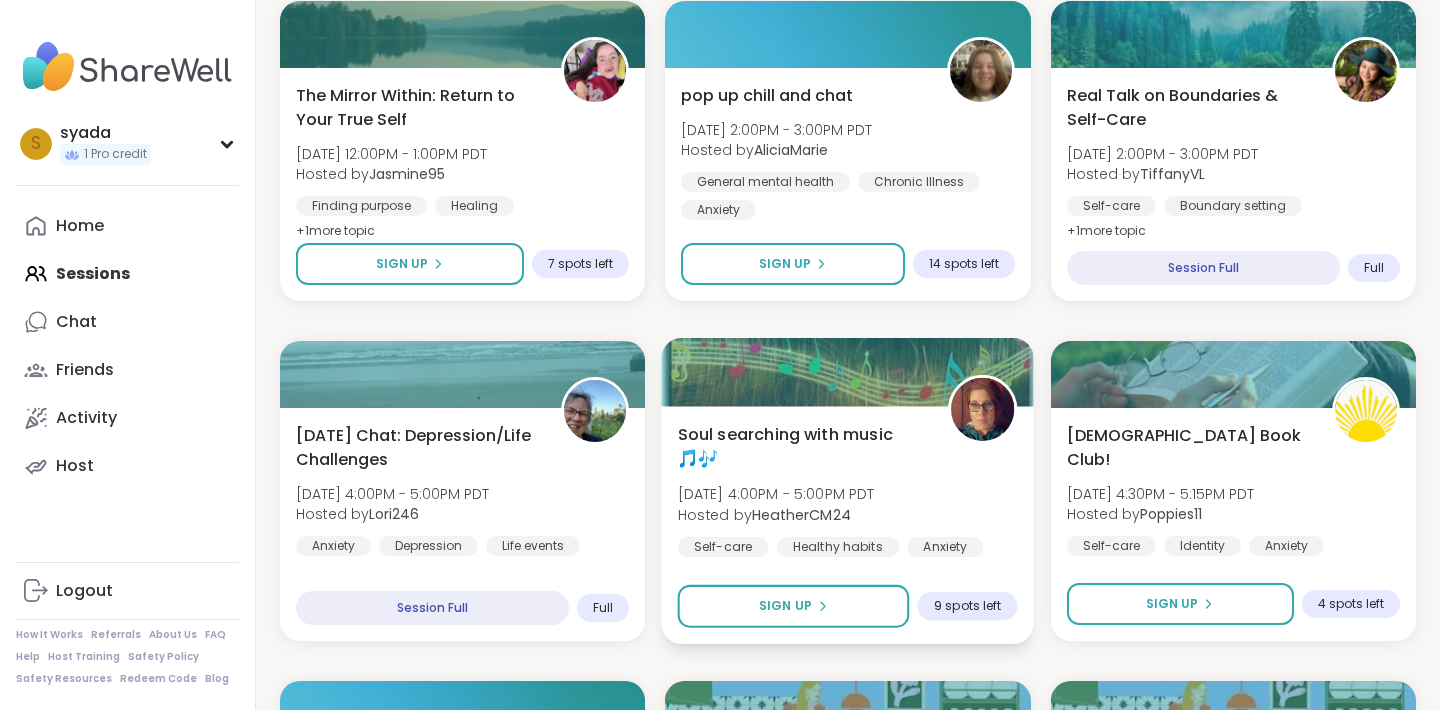 click on "Soul searching with music  🎵🎶" at bounding box center [802, 446] 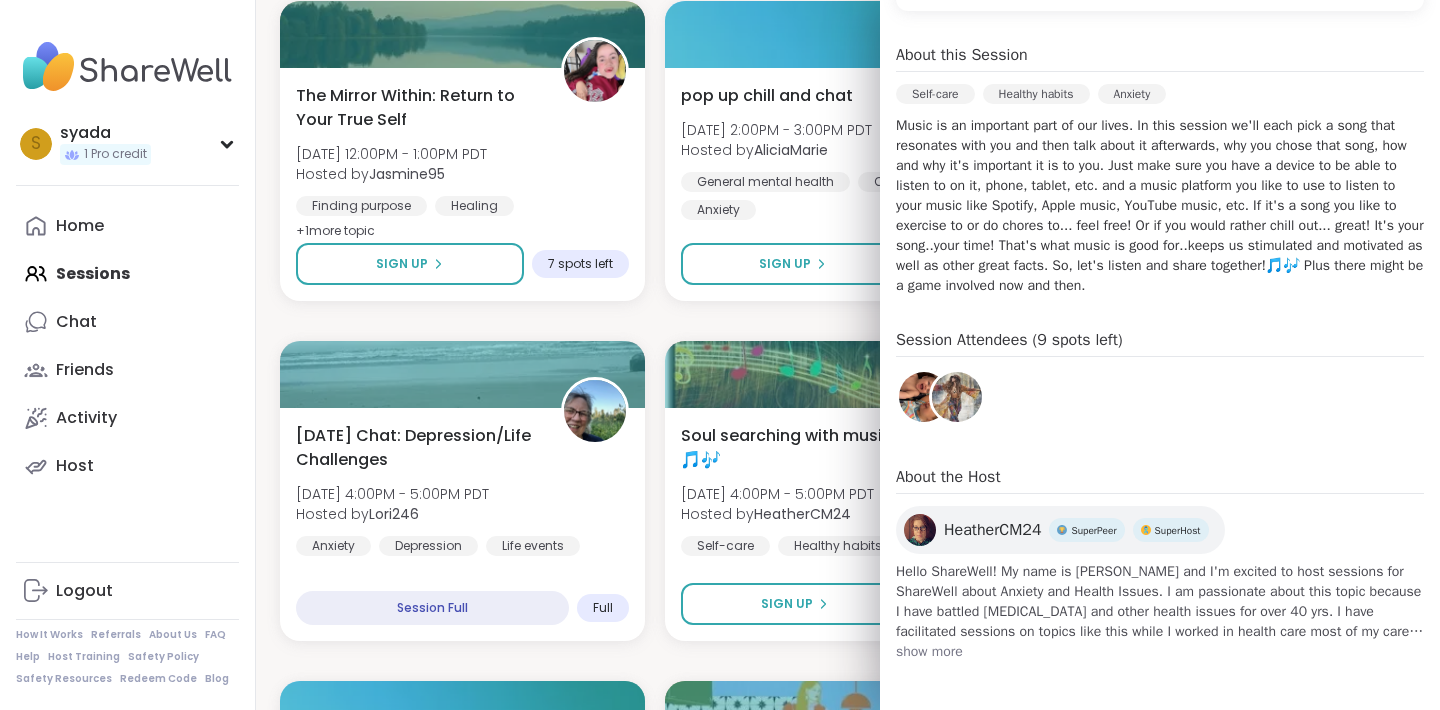 scroll, scrollTop: 0, scrollLeft: 0, axis: both 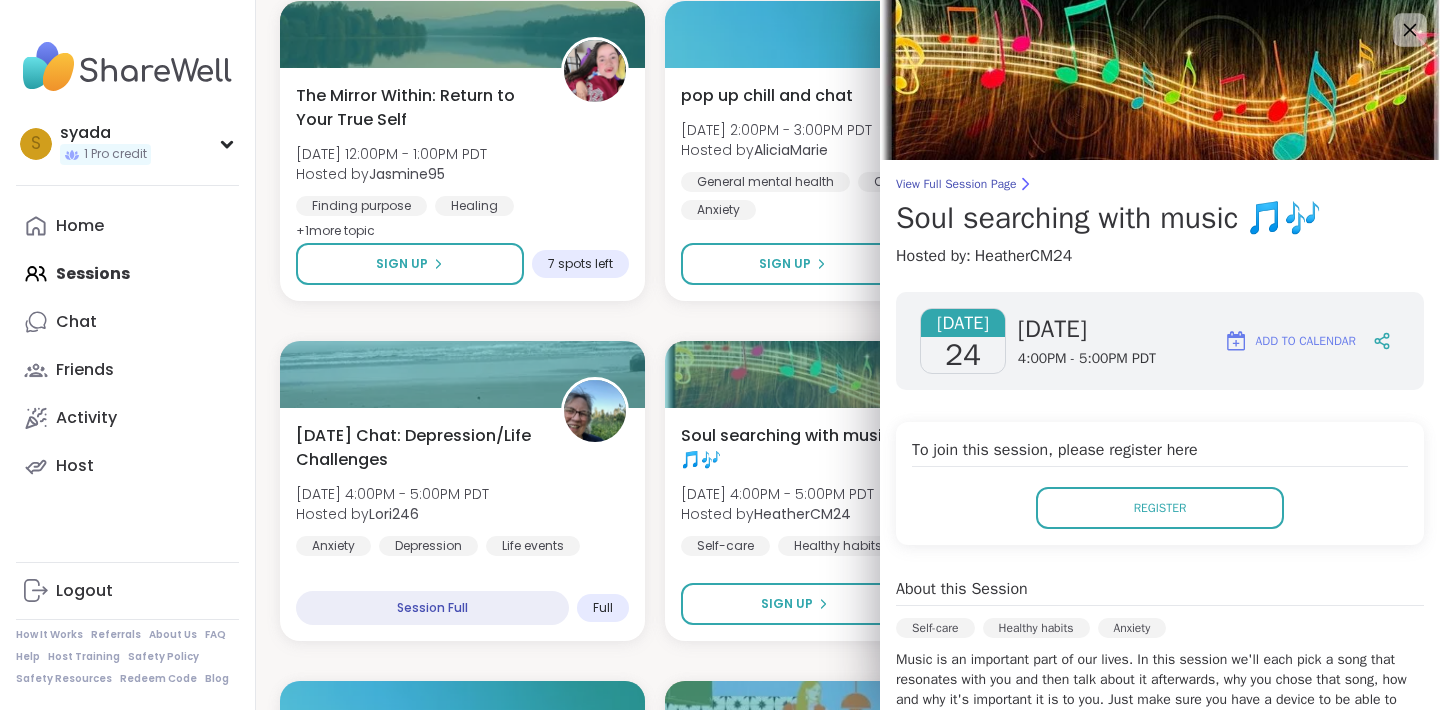 click 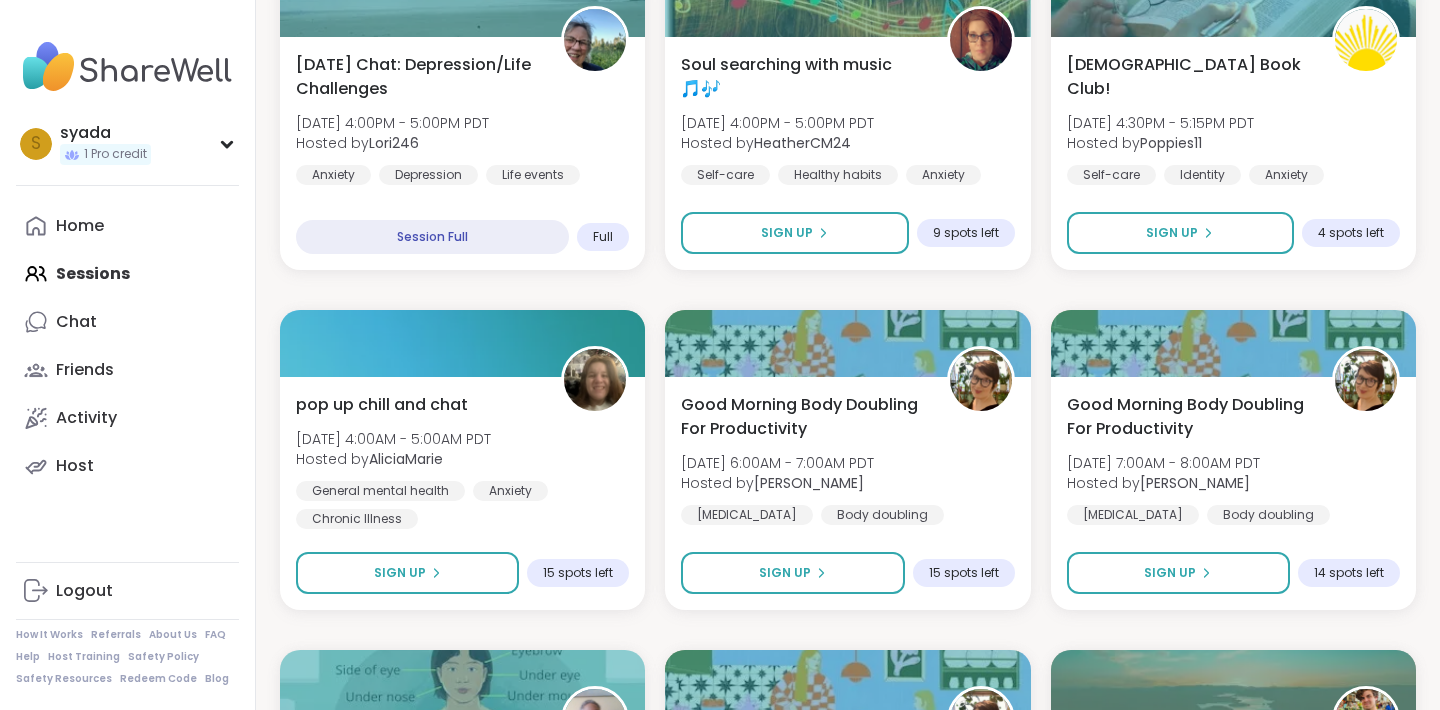 scroll, scrollTop: 1202, scrollLeft: 0, axis: vertical 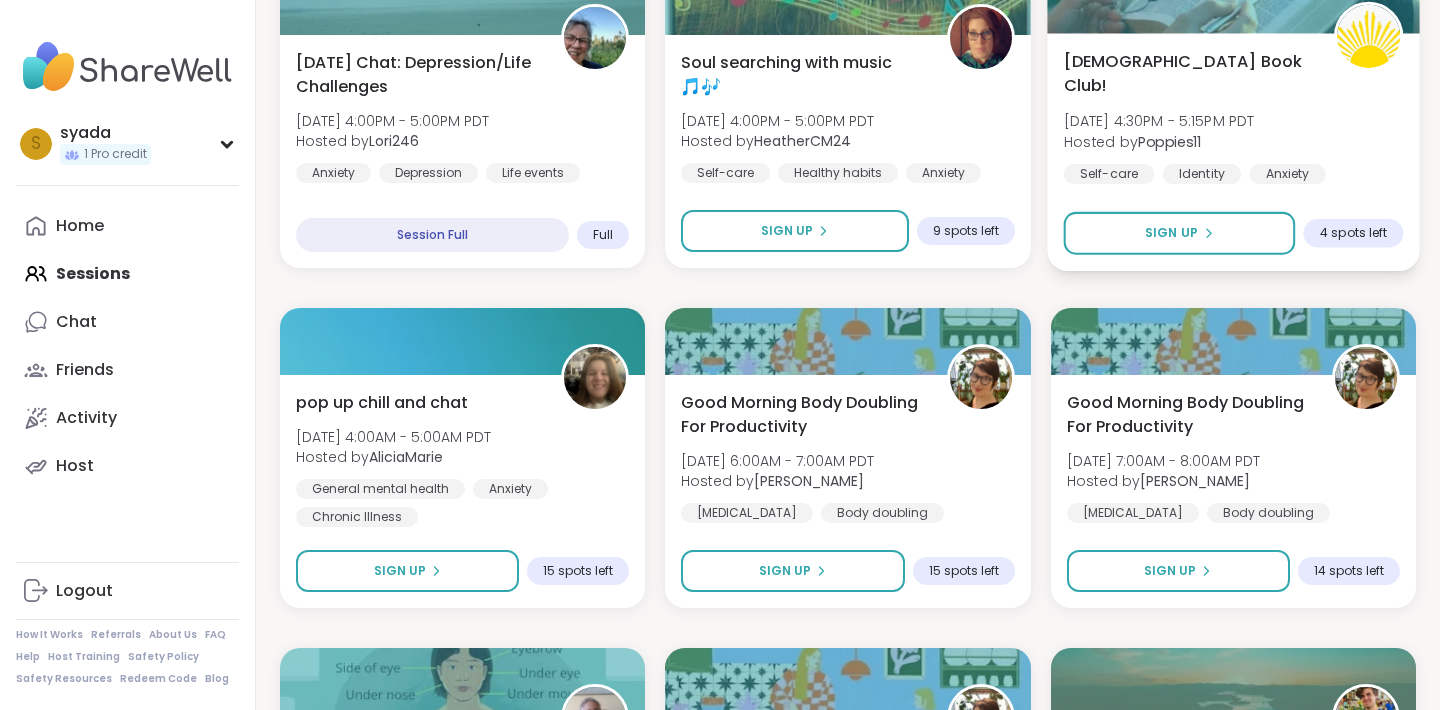 click on "[DEMOGRAPHIC_DATA] Book Club!" at bounding box center [1187, 73] 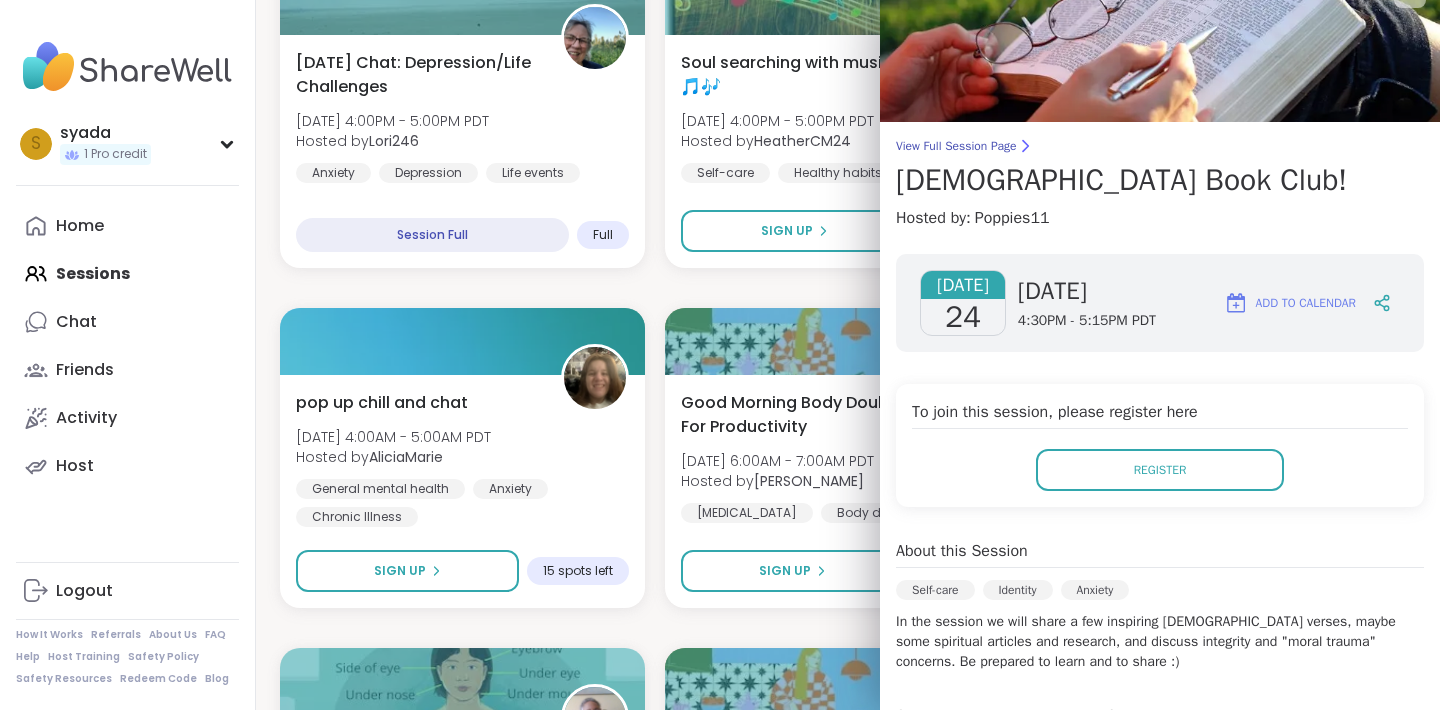 scroll, scrollTop: 43, scrollLeft: 0, axis: vertical 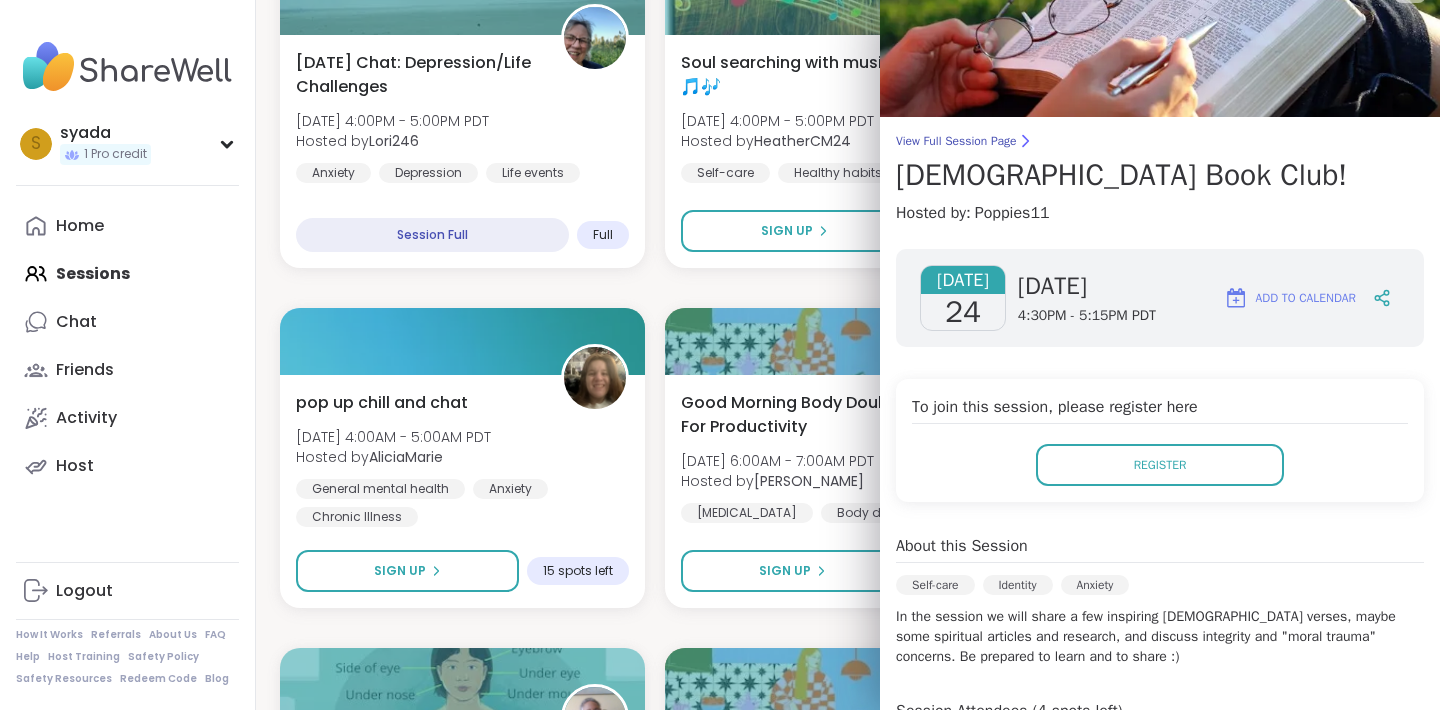 click on "Good Morning Body Doubling For Productivity [DATE] 8:00AM - 9:00AM PDT Hosted by  [PERSON_NAME] [MEDICAL_DATA] Body doubling Anxiety SESSION LIVE EFT Tapping Morning Practice [DATE] 9:00AM - 9:45AM PDT Hosted by  [PERSON_NAME] Self-care Healthy habits Anxiety Session Full Full pop up chill and chat  [DATE] 10:00AM - 11:00AM PDT Hosted by  [PERSON_NAME] General mental health Chronic Illness Anxiety Sign Up 12 spots left The Mirror Within: Return to Your True Self [DATE] 12:00PM - 1:00PM PDT Hosted by  Jasmine95 Finding purpose Healing Emotional regulation + 1  more topic Sign Up 7 spots left pop up chill and chat  [DATE] 2:00PM - 3:00PM PDT Hosted by  [PERSON_NAME] General mental health Chronic Illness Anxiety Sign Up 14 spots left Real Talk on Boundaries & Self-Care [DATE] 2:00PM - 3:00PM PDT Hosted by  TiffanyVL Self-care Boundary setting Emotional regulation + 1  more topic Session Full Full [DATE] Chat: Depression/Life Challenges Hosted by  Lori246 Anxiety" at bounding box center (848, 1308) 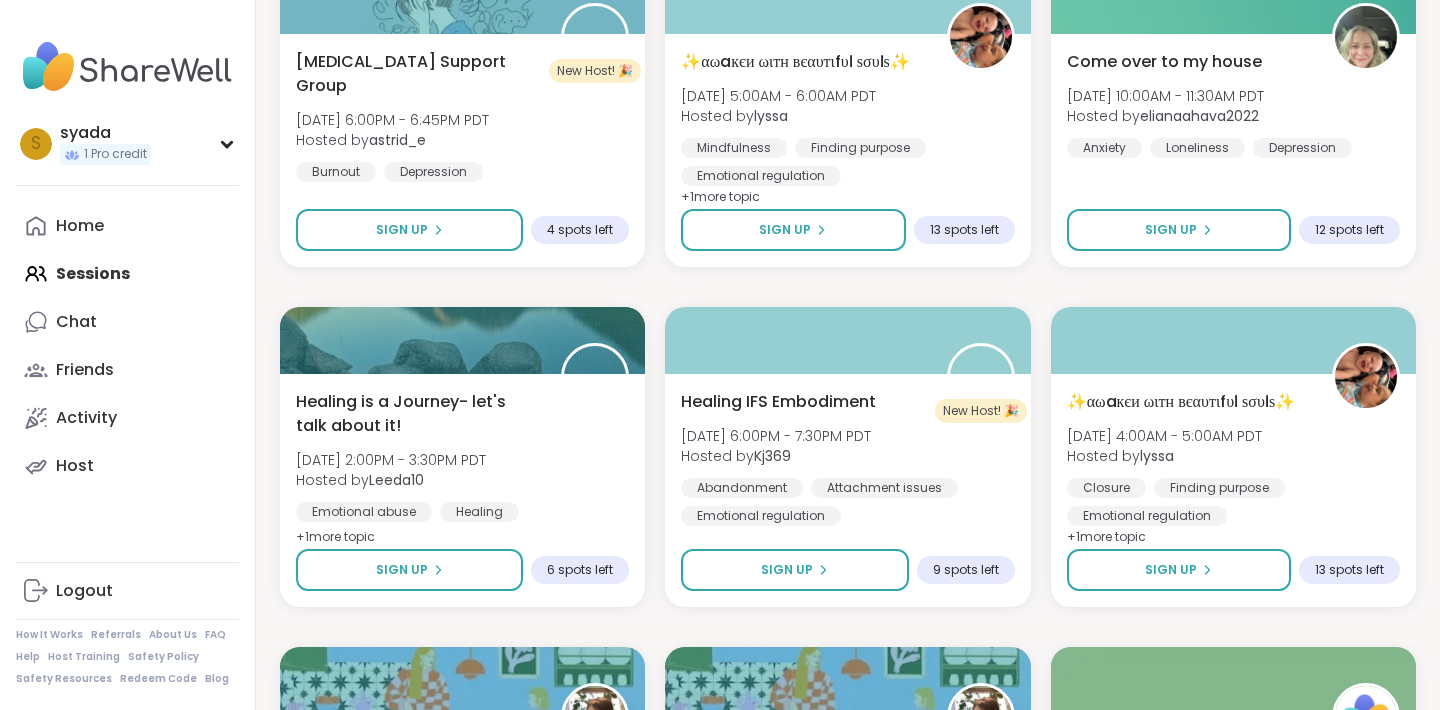 scroll, scrollTop: 3246, scrollLeft: 0, axis: vertical 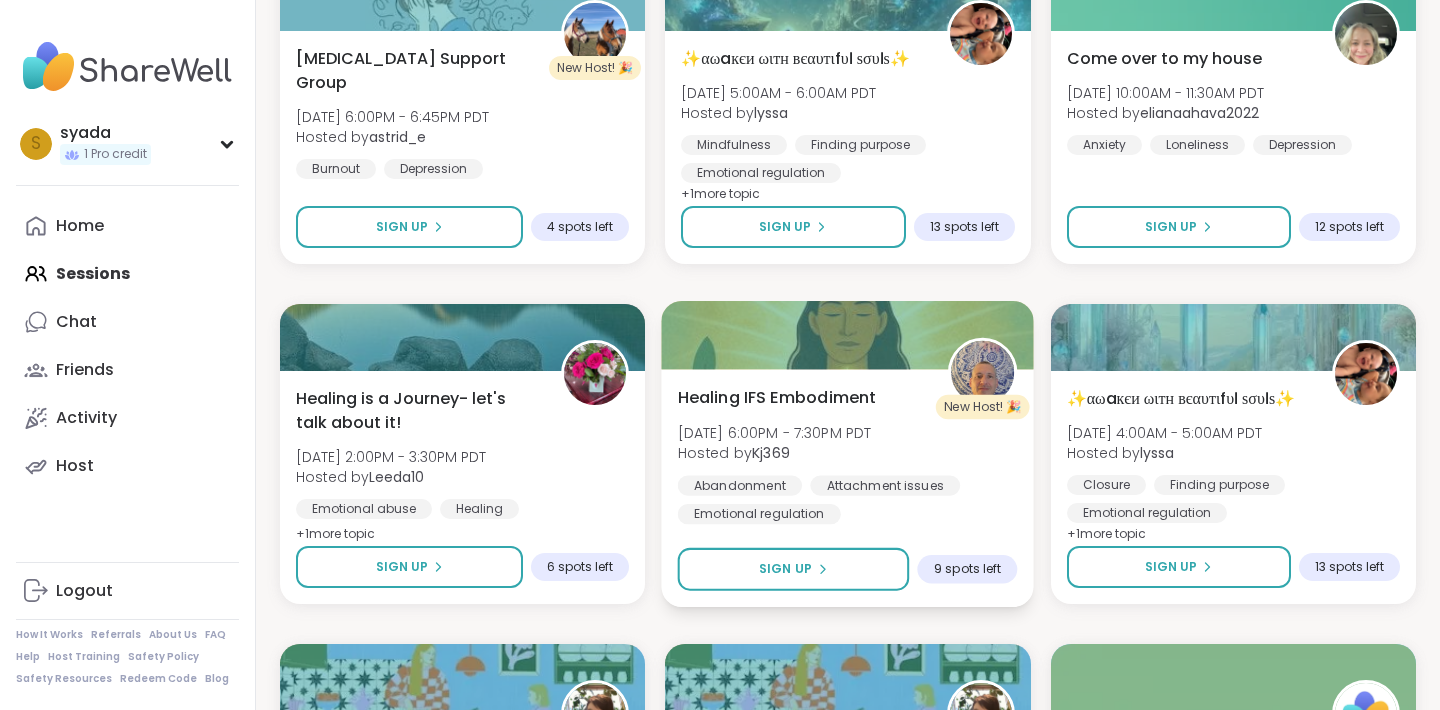 click on "Healing IFS Embodiment" at bounding box center [777, 397] 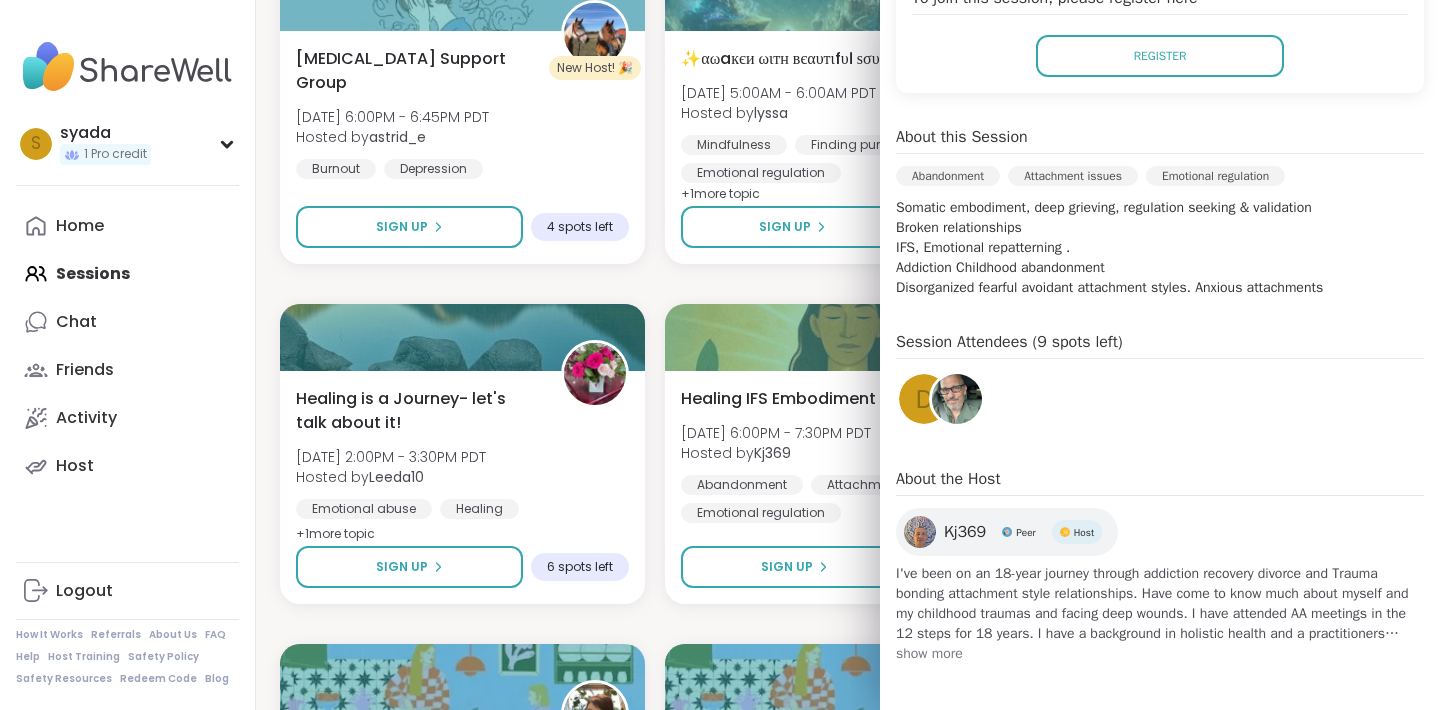 scroll, scrollTop: 454, scrollLeft: 0, axis: vertical 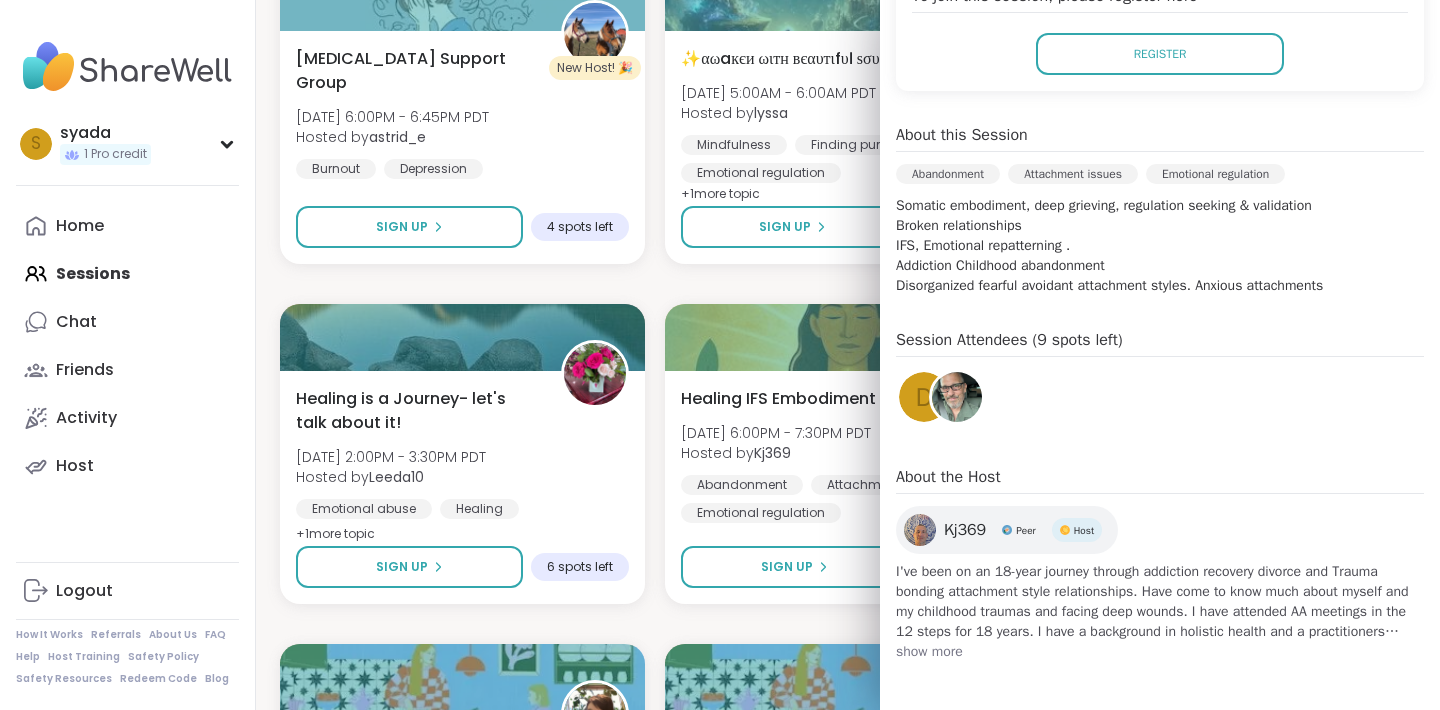 click on "Good Morning Body Doubling For Productivity [DATE] 8:00AM - 9:00AM PDT Hosted by  [PERSON_NAME] [MEDICAL_DATA] Body doubling Anxiety SESSION LIVE EFT Tapping Morning Practice [DATE] 9:00AM - 9:45AM PDT Hosted by  [PERSON_NAME] Self-care Healthy habits Anxiety Session Full Full pop up chill and chat  [DATE] 10:00AM - 11:00AM PDT Hosted by  [PERSON_NAME] General mental health Chronic Illness Anxiety Sign Up 12 spots left The Mirror Within: Return to Your True Self [DATE] 12:00PM - 1:00PM PDT Hosted by  Jasmine95 Finding purpose Healing Emotional regulation + 1  more topic Sign Up 7 spots left pop up chill and chat  [DATE] 2:00PM - 3:00PM PDT Hosted by  [PERSON_NAME] General mental health Chronic Illness Anxiety Sign Up 14 spots left Real Talk on Boundaries & Self-Care [DATE] 2:00PM - 3:00PM PDT Hosted by  TiffanyVL Self-care Boundary setting Emotional regulation + 1  more topic Session Full Full [DATE] Chat: Depression/Life Challenges Hosted by  Lori246 Anxiety" at bounding box center [848, -736] 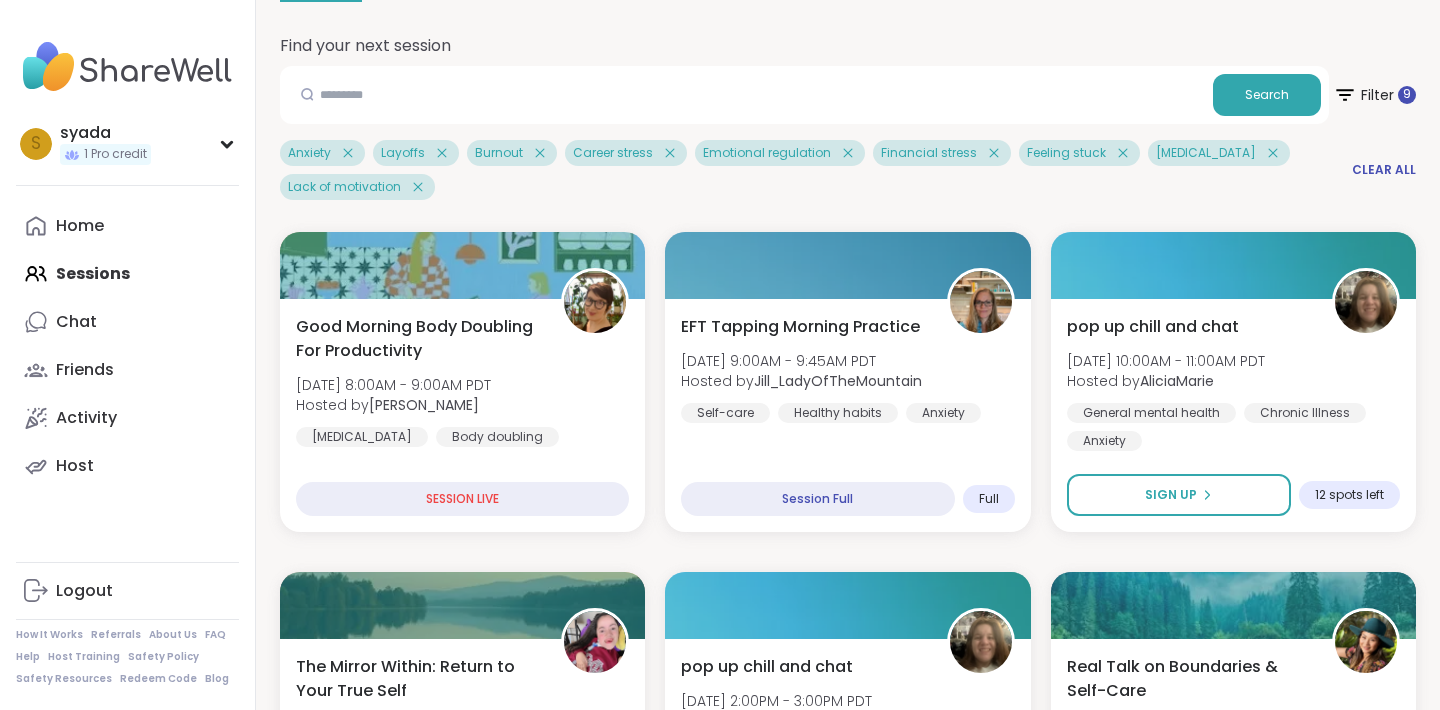 scroll, scrollTop: 0, scrollLeft: 0, axis: both 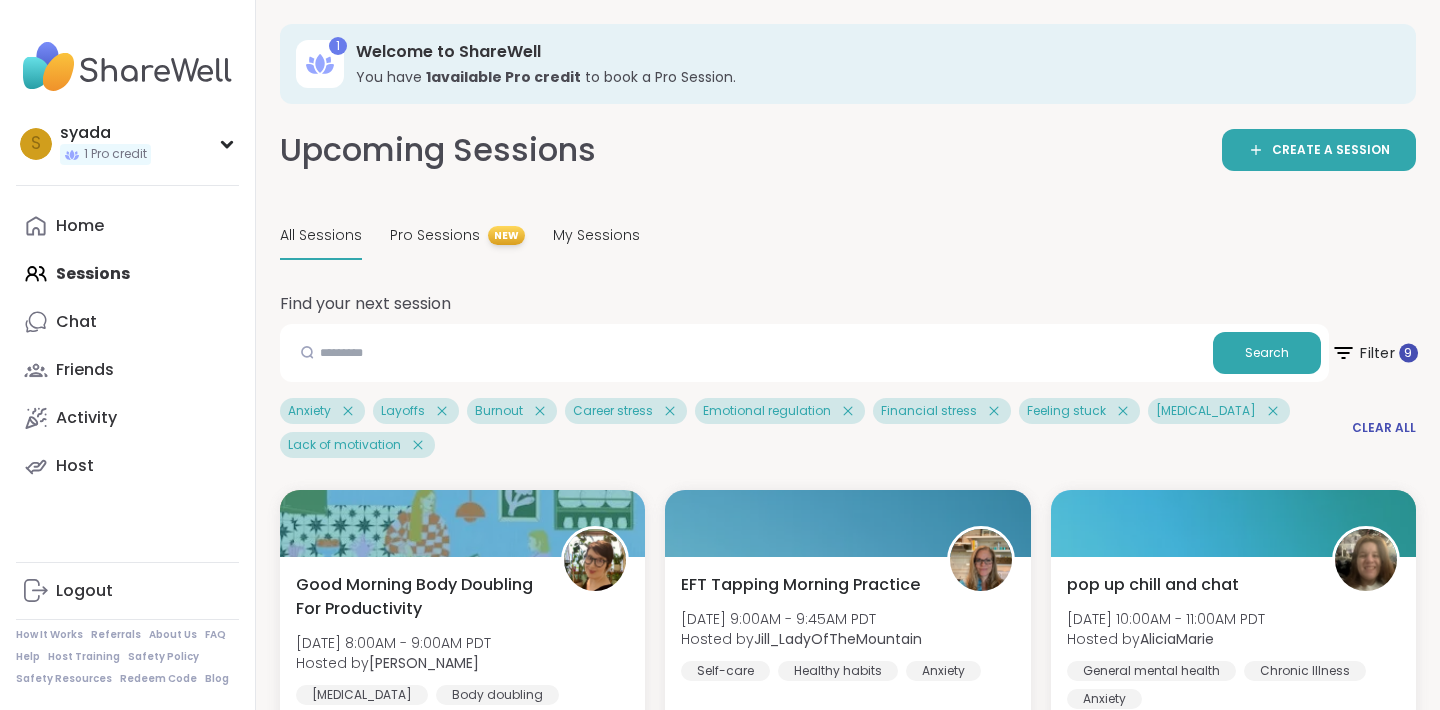 click on "Filter   9" at bounding box center (1374, 353) 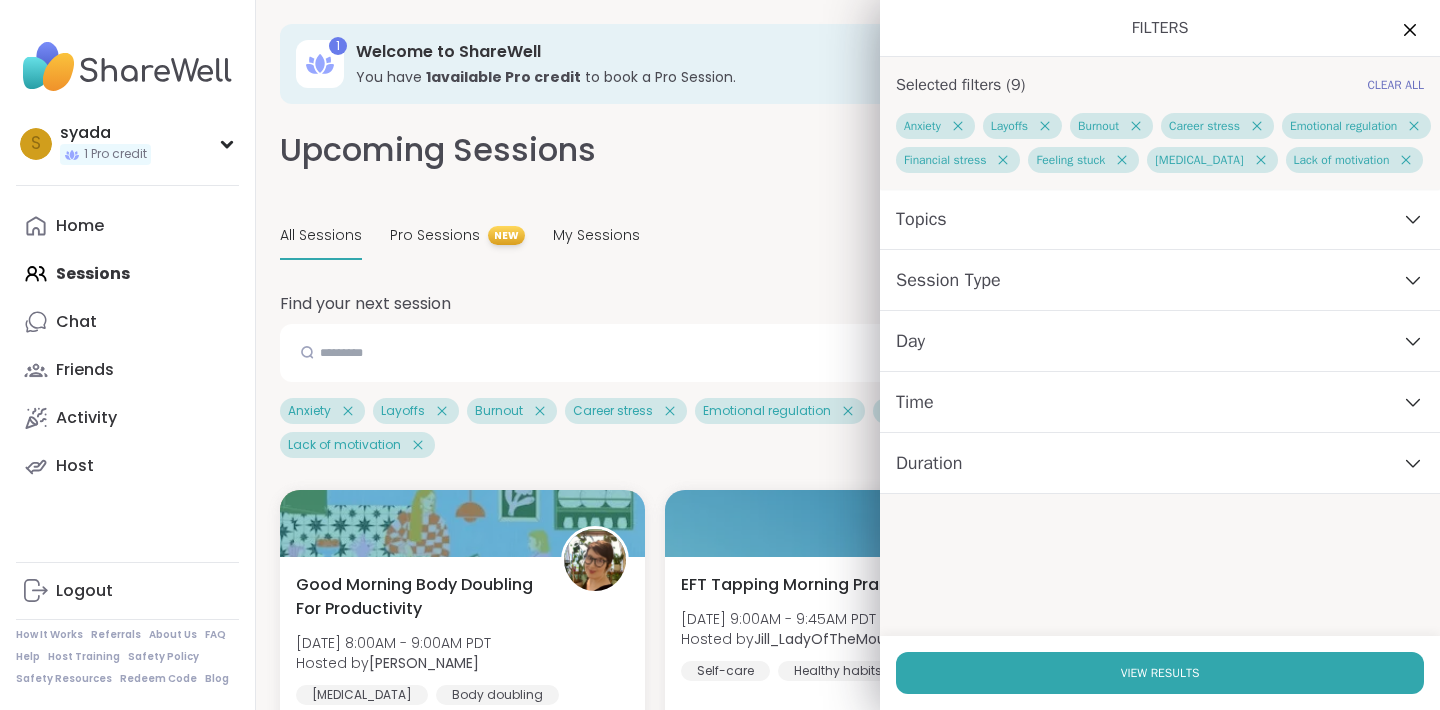 click on "Clear All" at bounding box center [1395, 85] 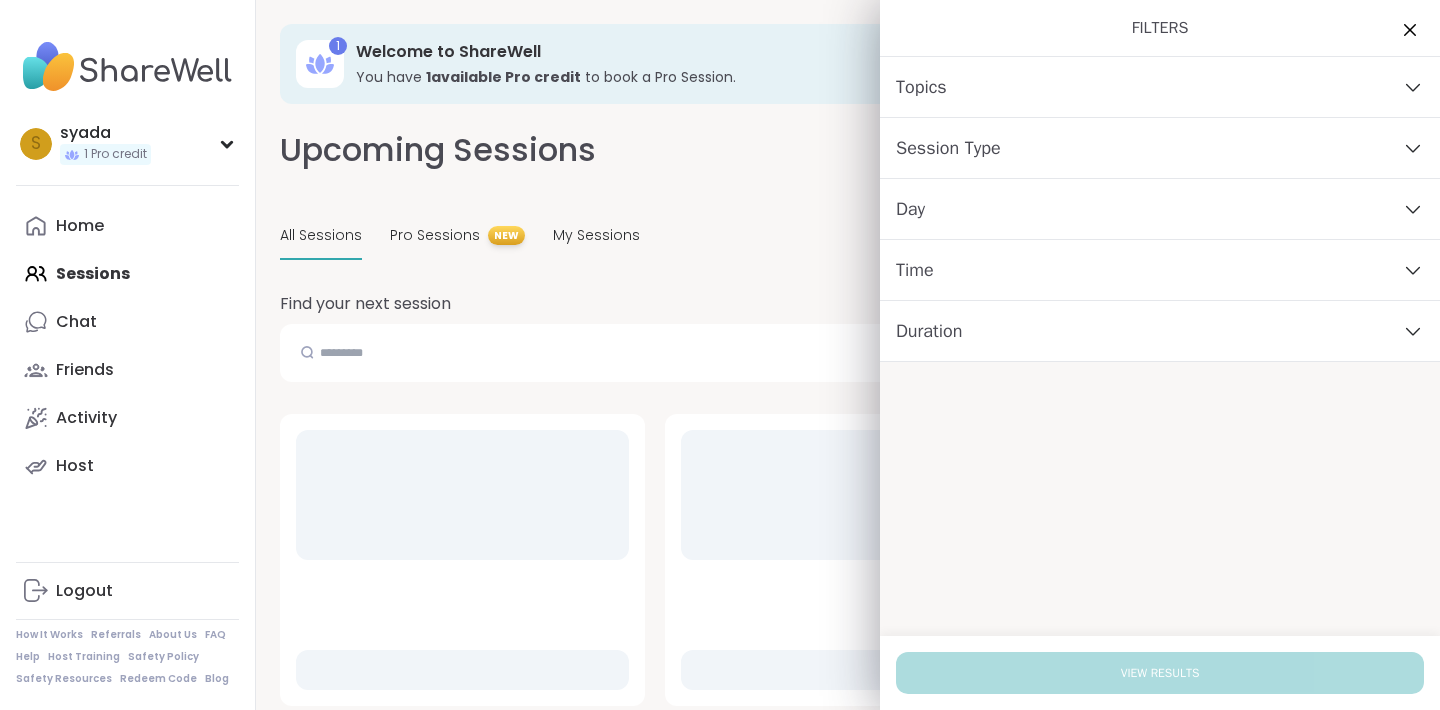 click on "Topics" at bounding box center (1160, 87) 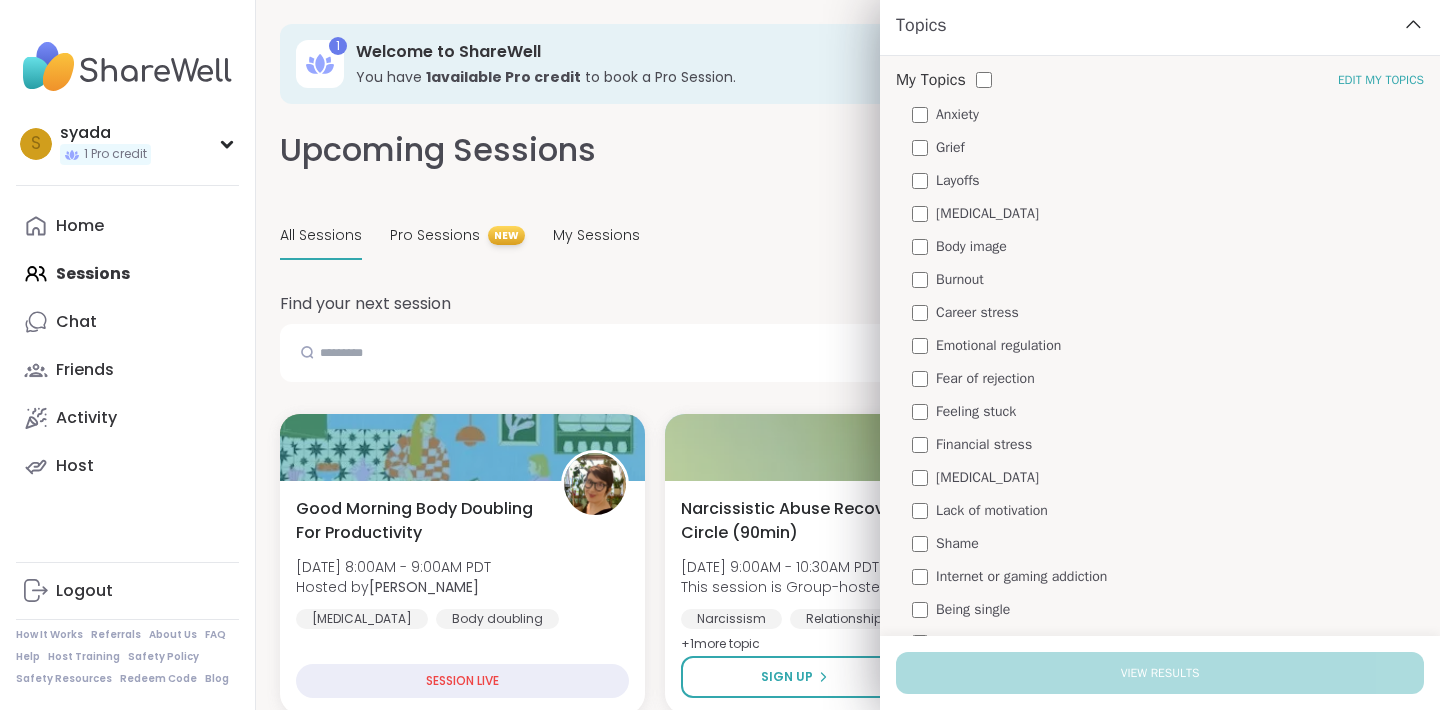scroll, scrollTop: 49, scrollLeft: 0, axis: vertical 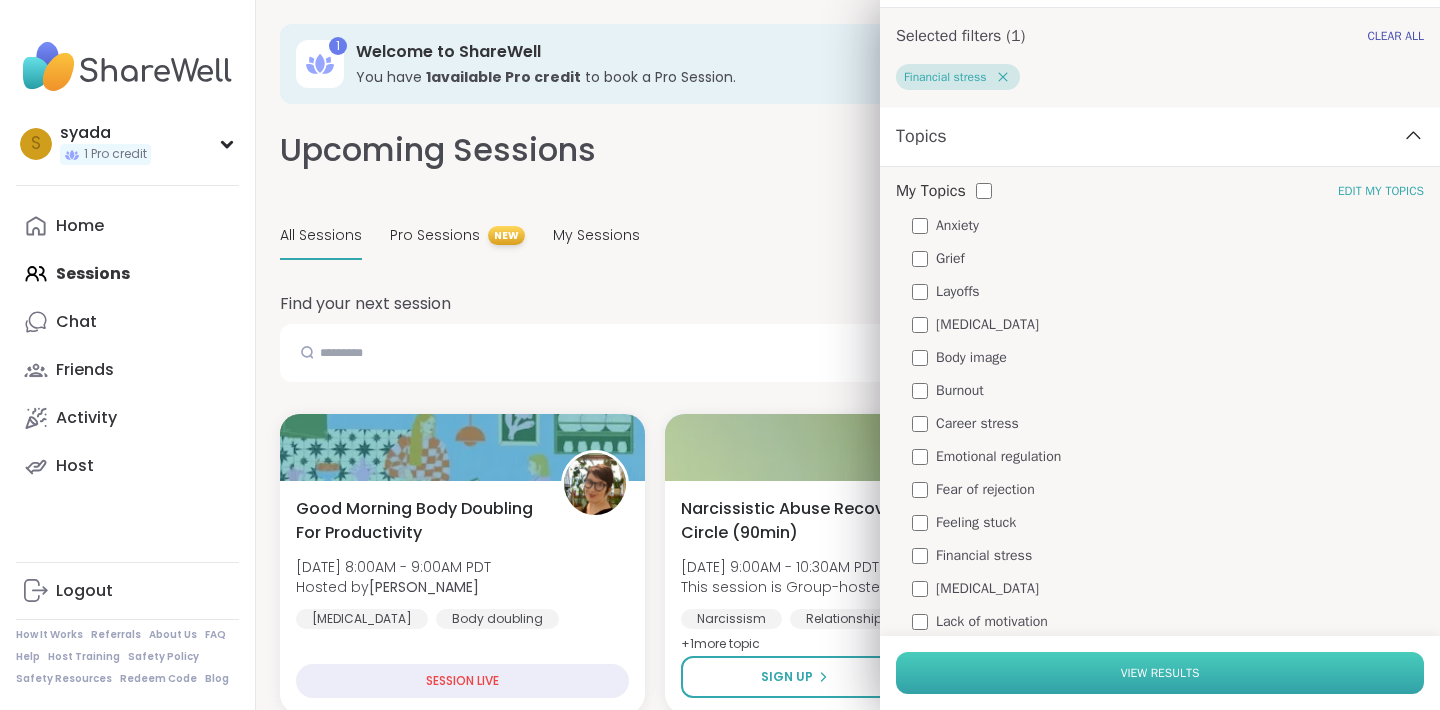 click on "View Results" at bounding box center [1160, 673] 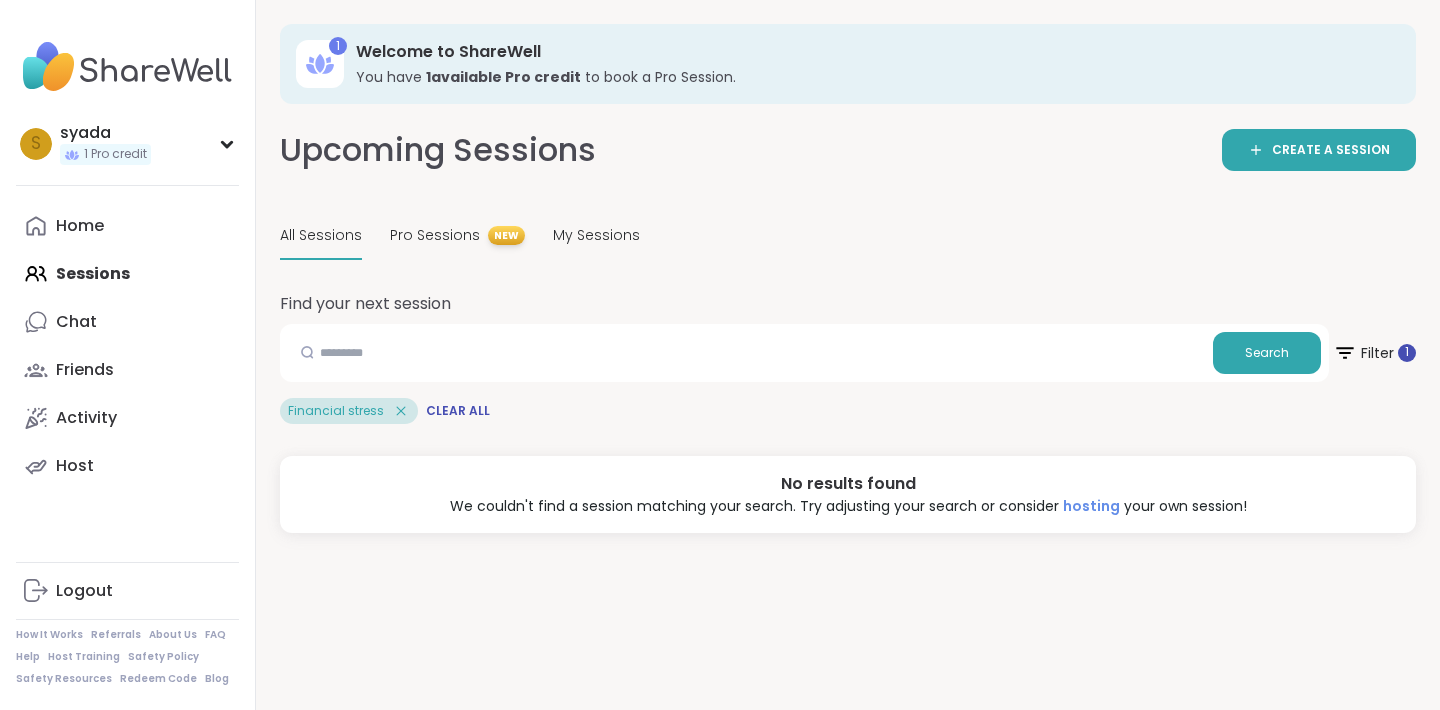 click on "hosting" at bounding box center (1091, 506) 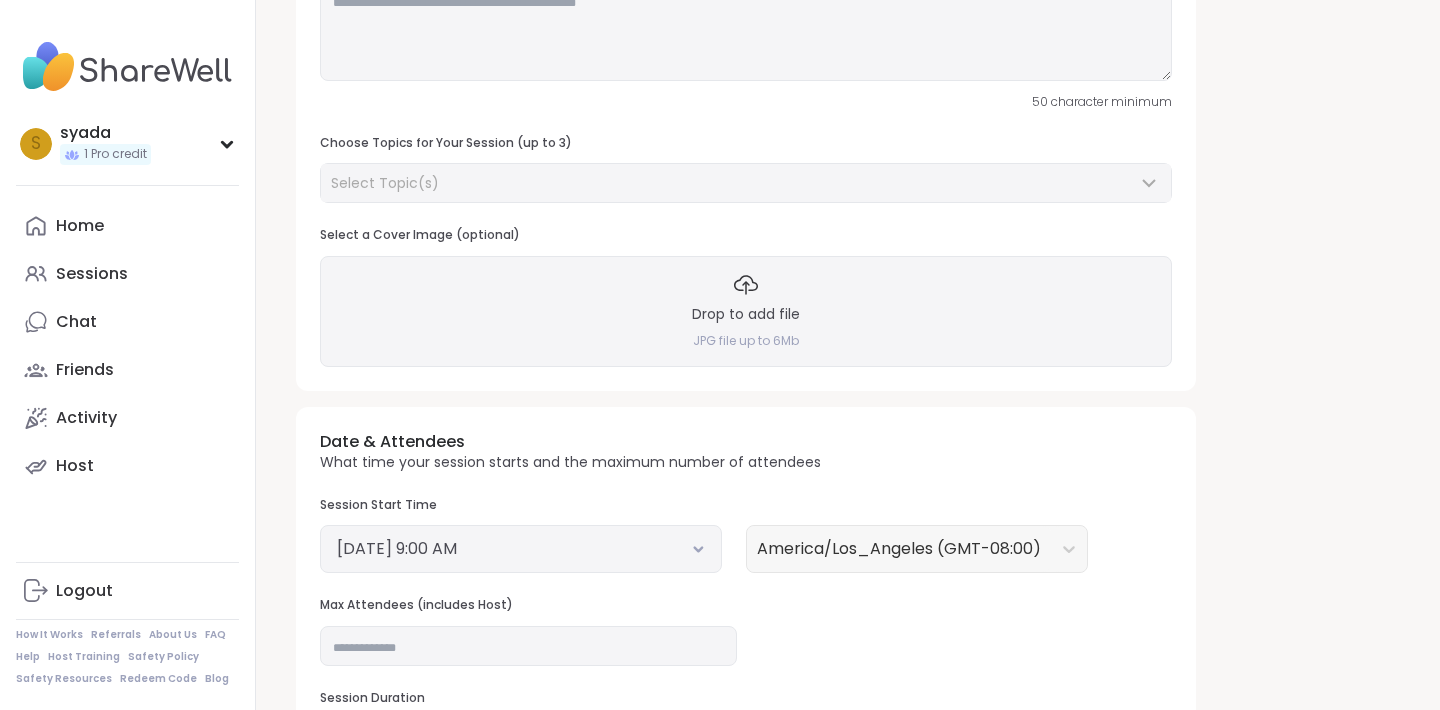 scroll, scrollTop: 0, scrollLeft: 0, axis: both 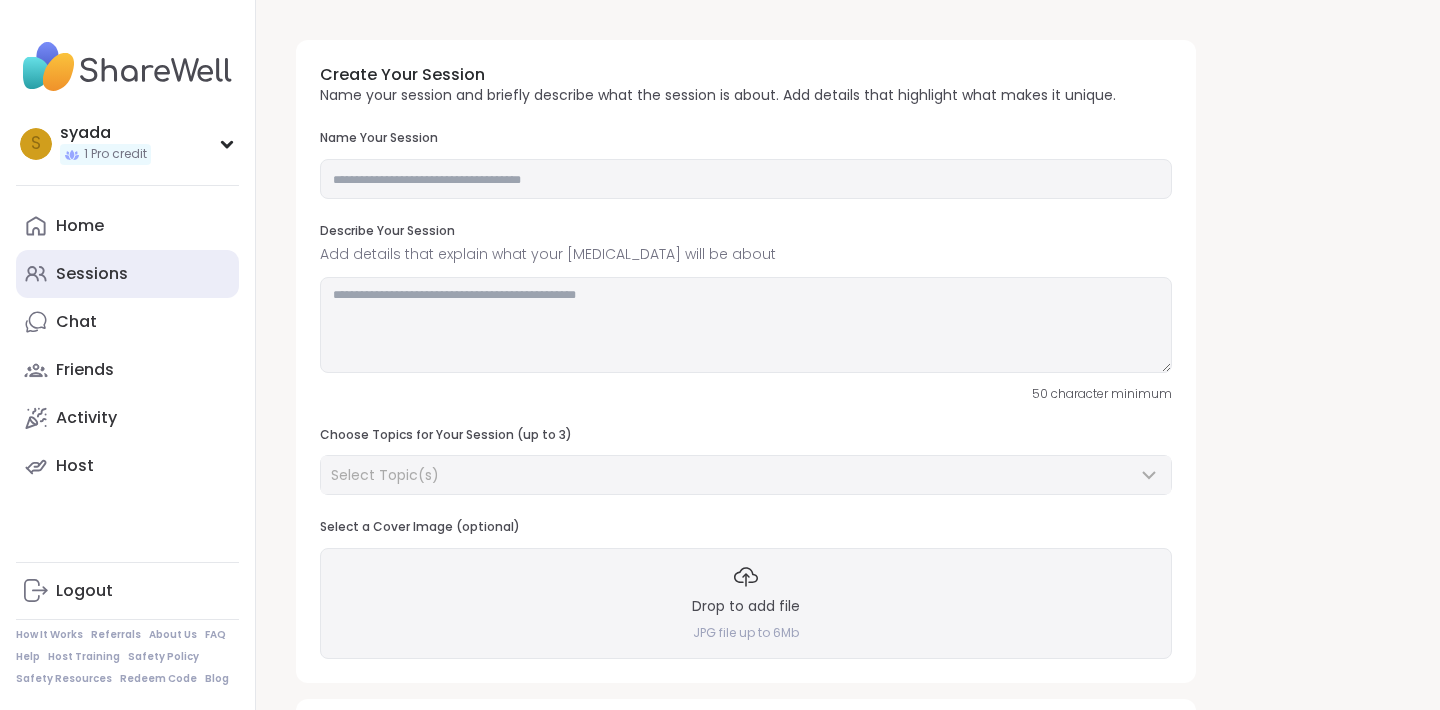 click on "Sessions" at bounding box center [127, 274] 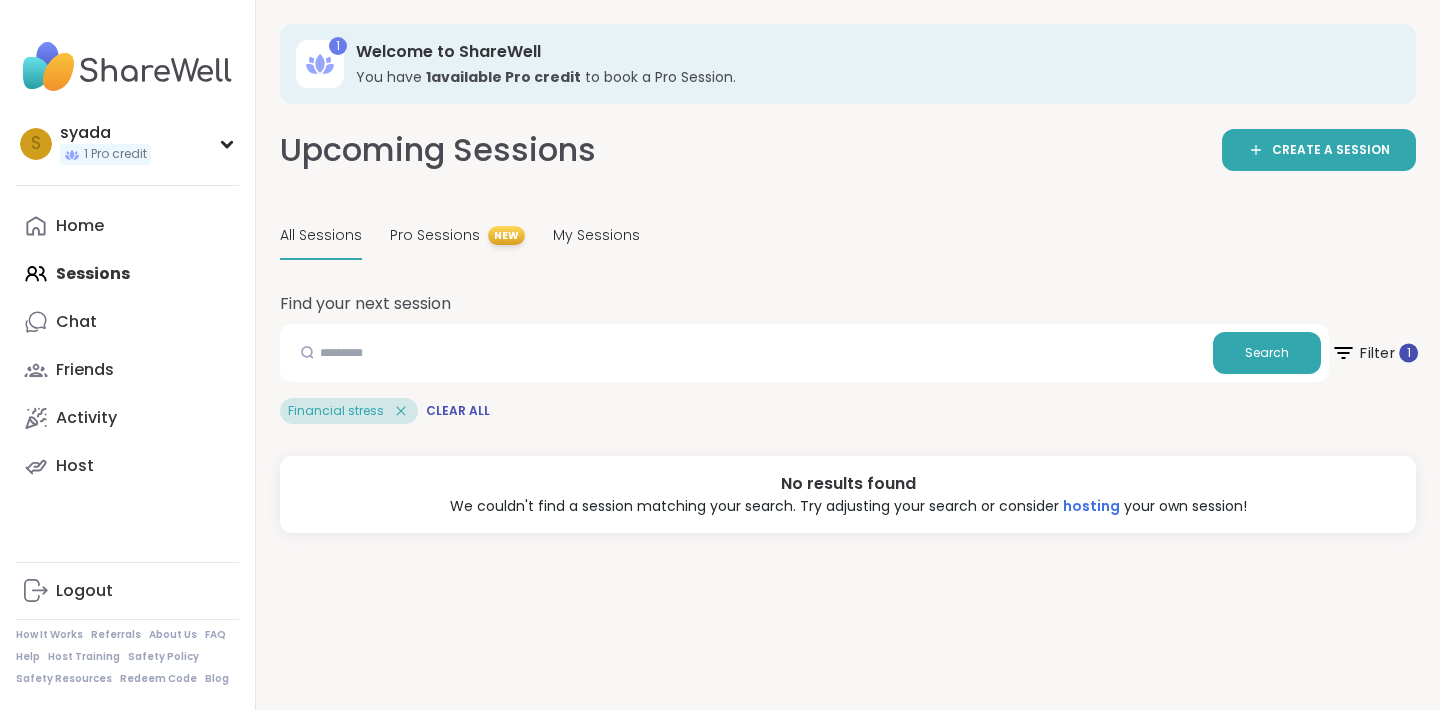 click on "Filter   1" at bounding box center (1374, 353) 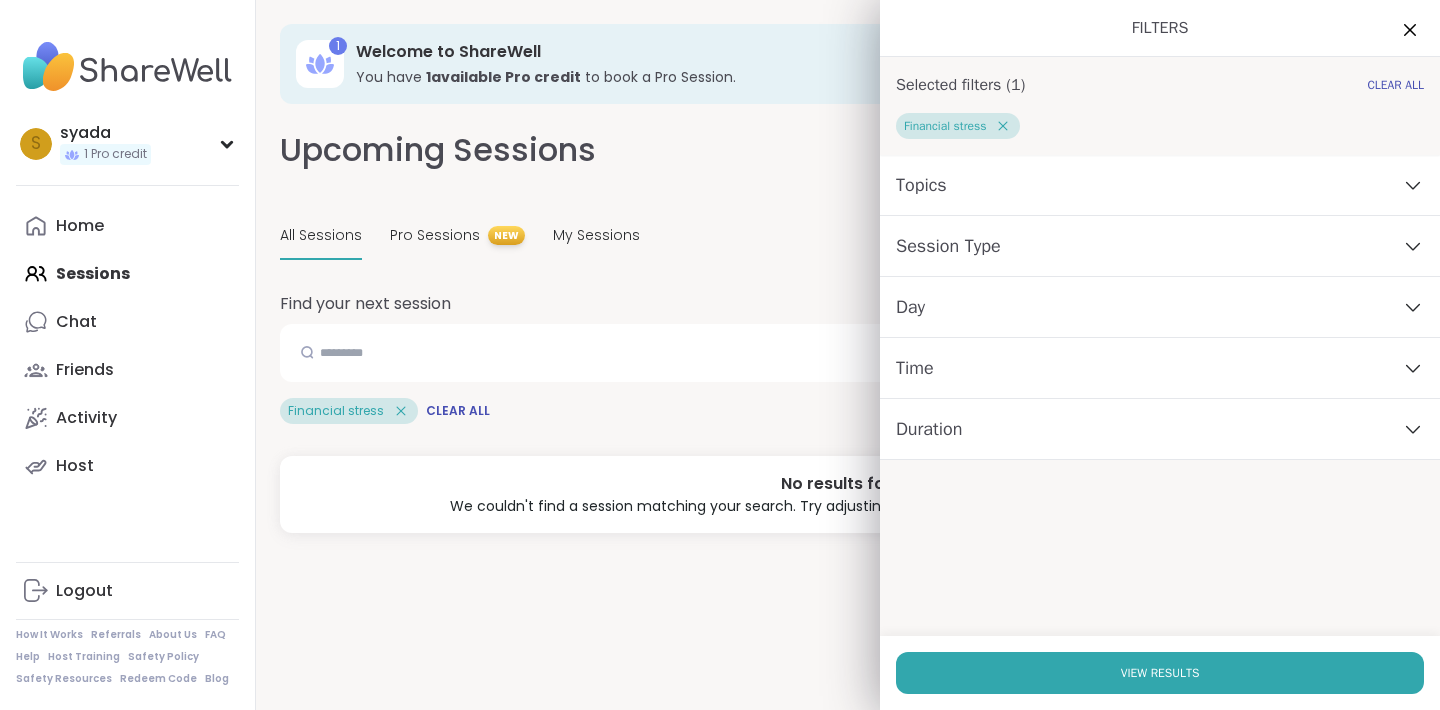 click on "Topics" at bounding box center (1160, 185) 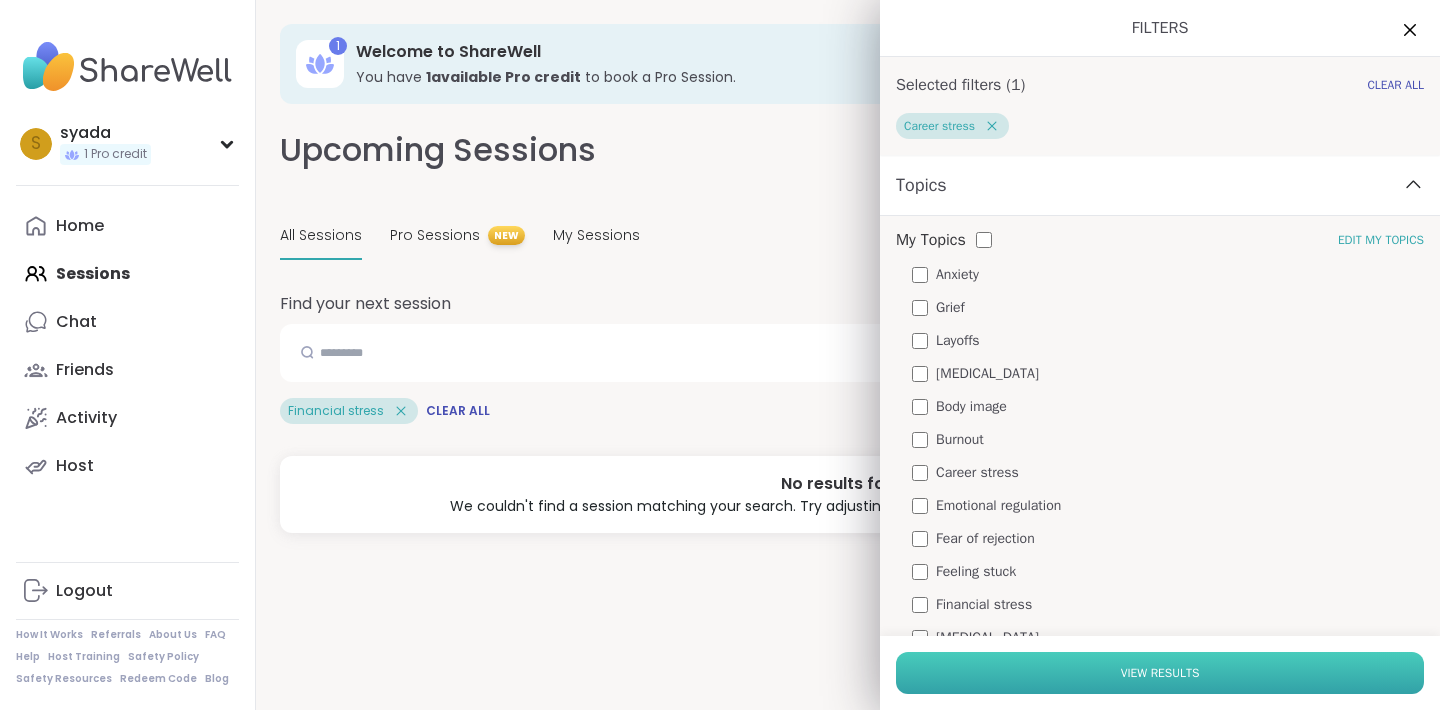 click on "View Results" at bounding box center [1160, 673] 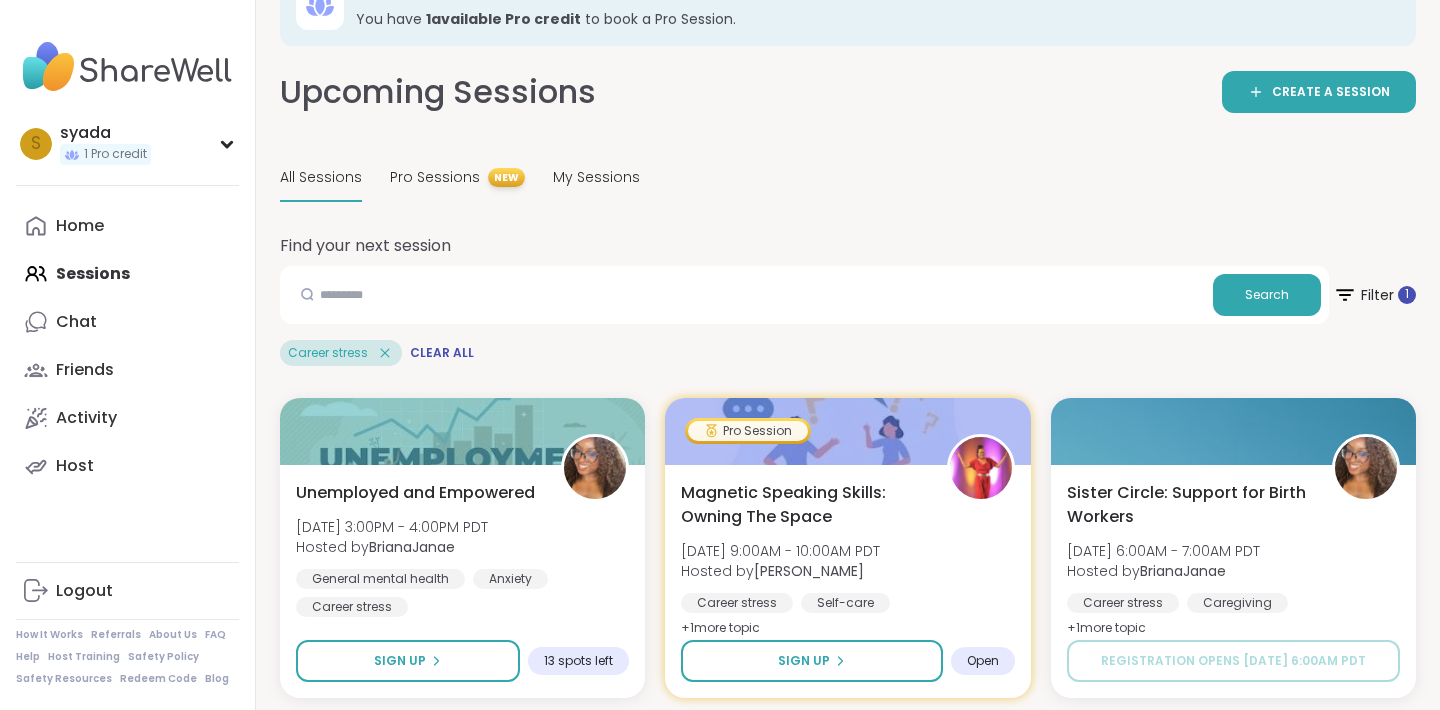 scroll, scrollTop: 0, scrollLeft: 0, axis: both 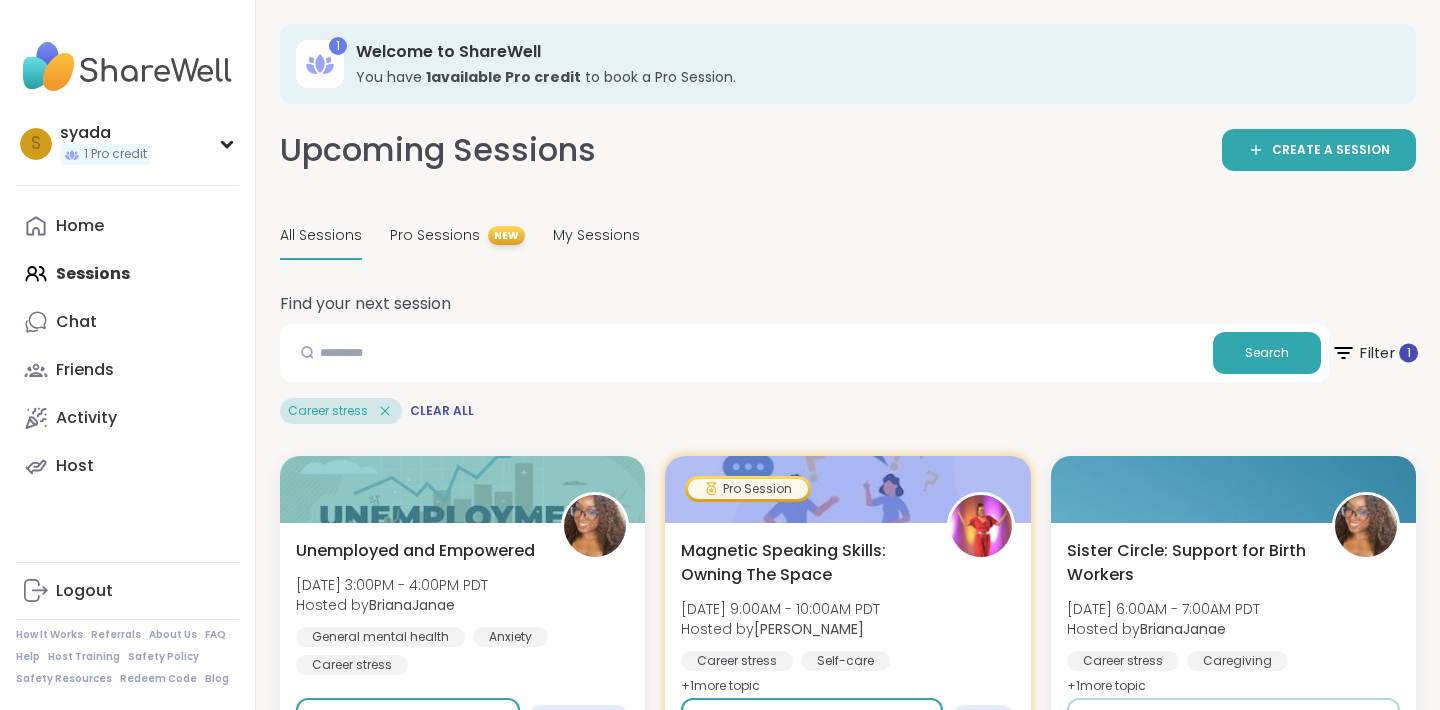 click on "Filter   1" at bounding box center [1374, 353] 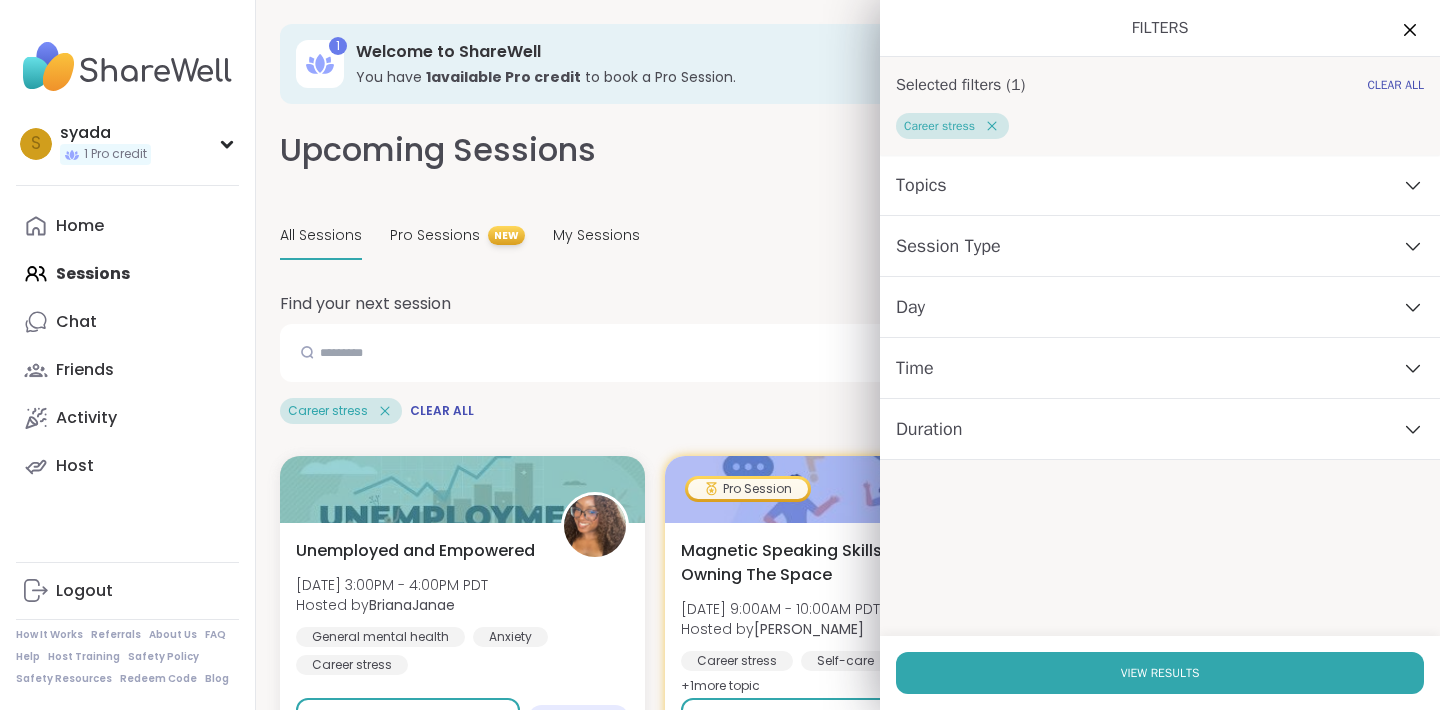 click on "Topics" at bounding box center [1160, 185] 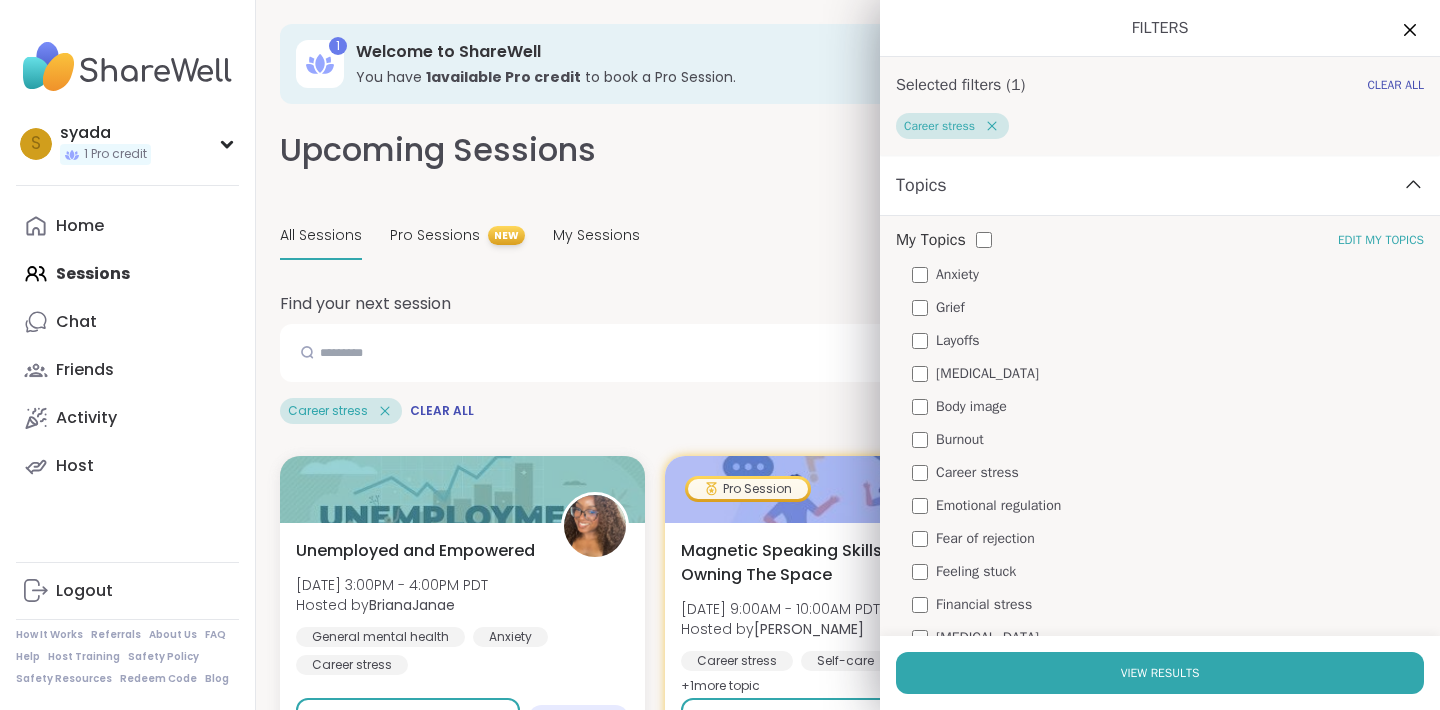 click 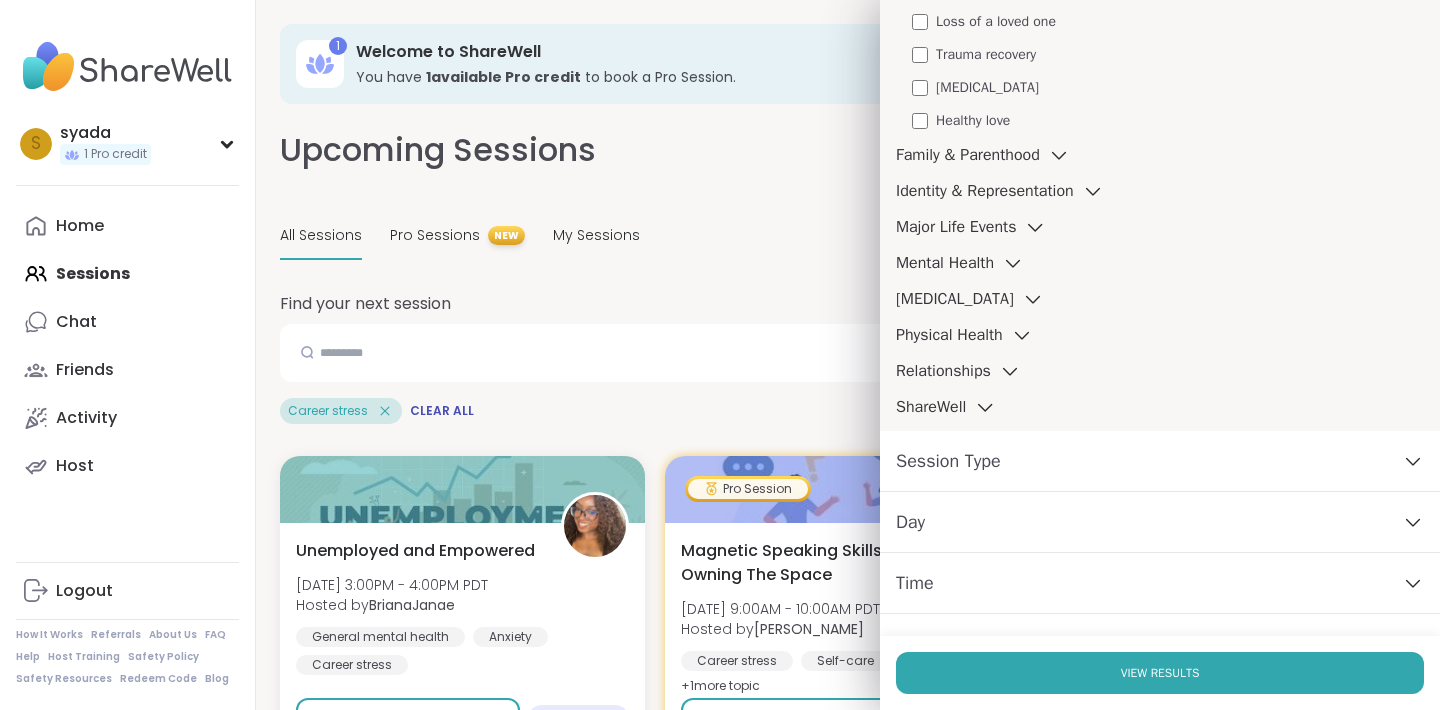 scroll, scrollTop: 866, scrollLeft: 0, axis: vertical 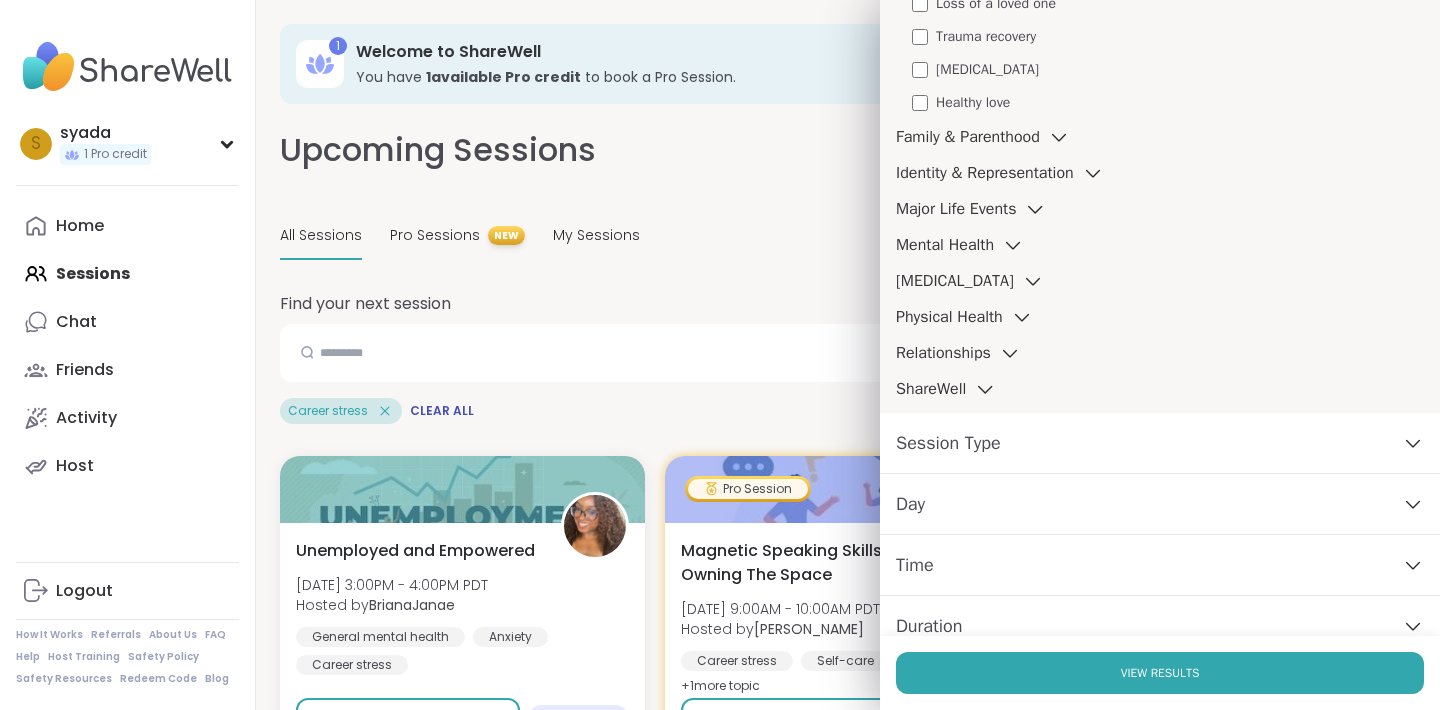 click on "Identity & Representation" at bounding box center (985, 173) 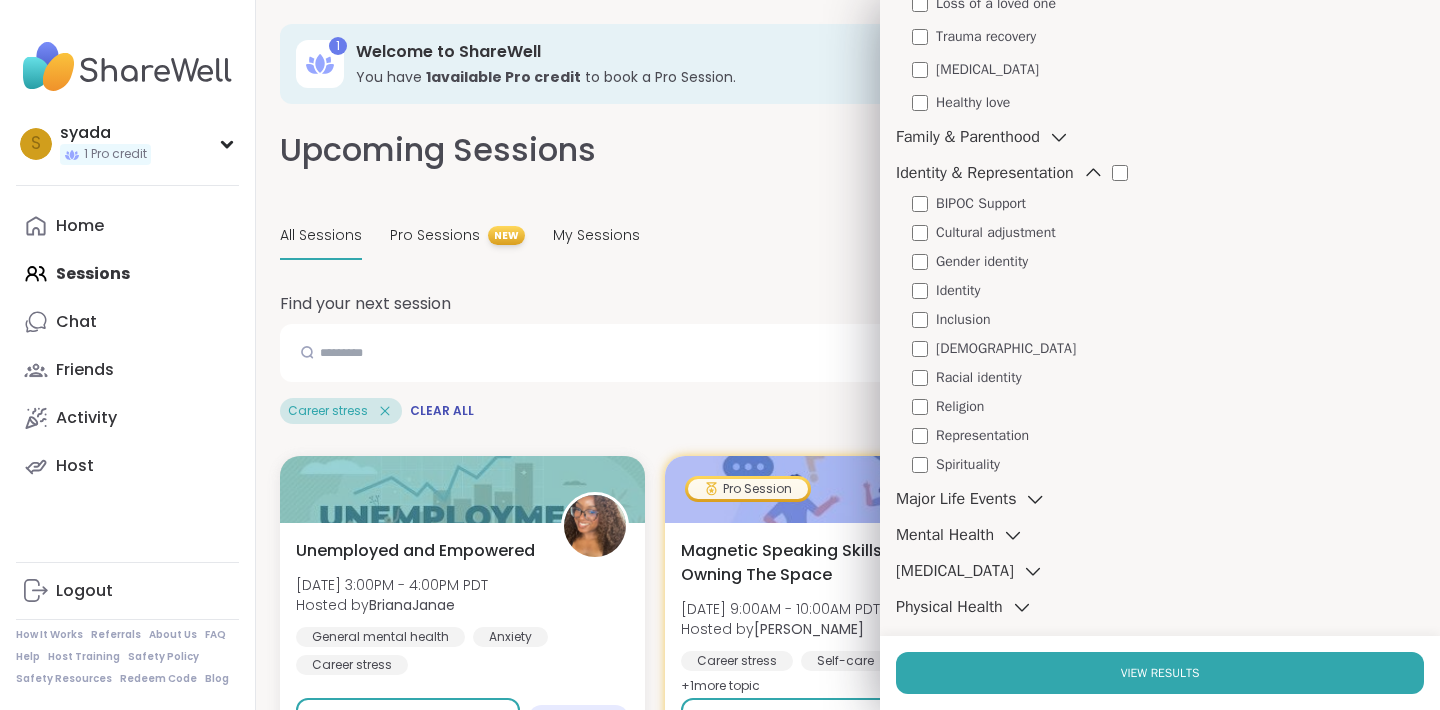 scroll, scrollTop: 964, scrollLeft: 0, axis: vertical 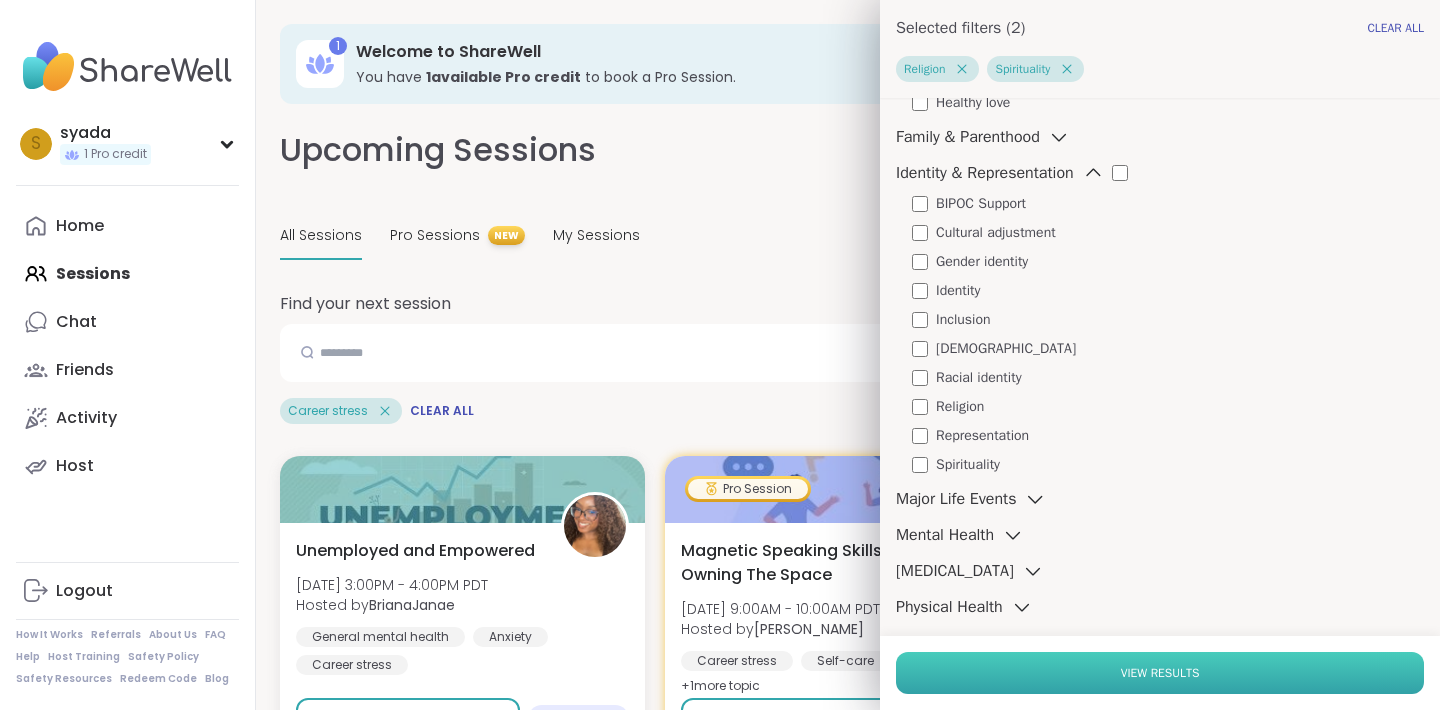 click on "View Results" at bounding box center [1160, 673] 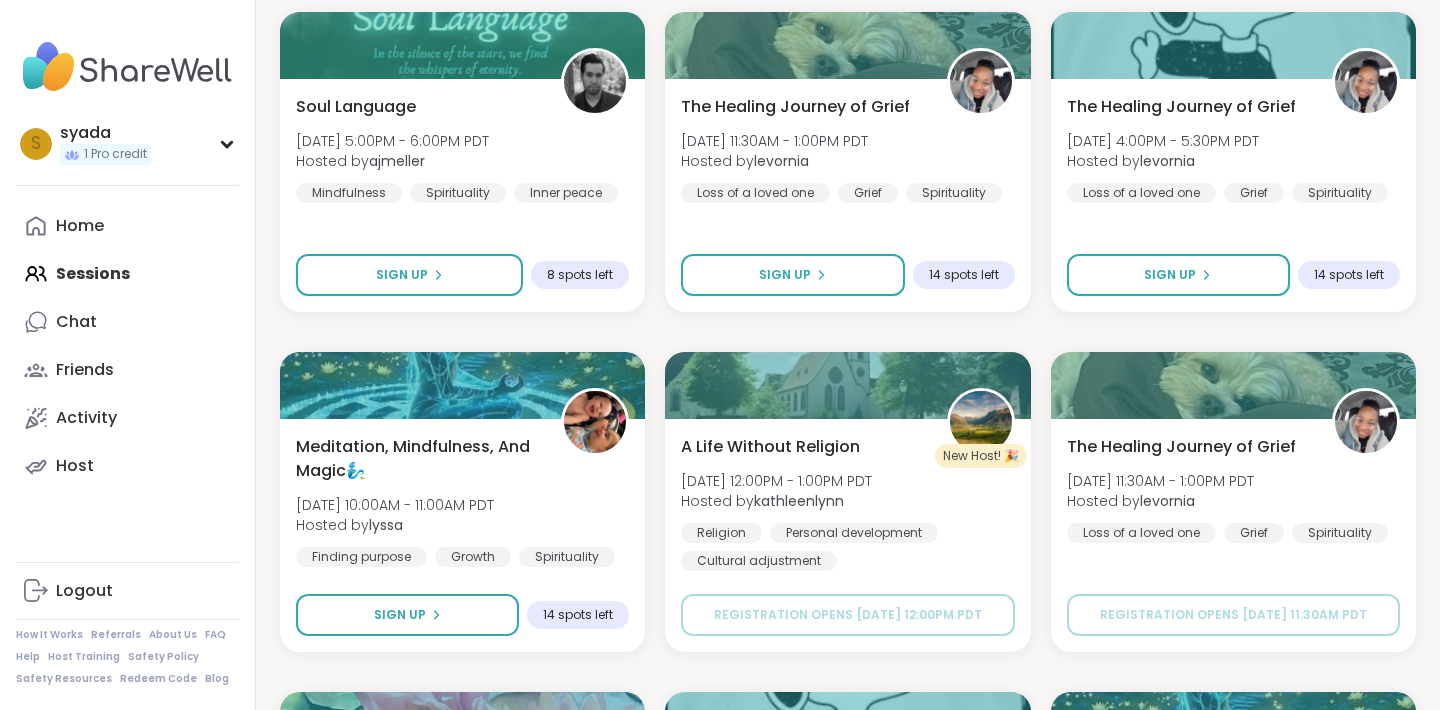 scroll, scrollTop: 449, scrollLeft: 0, axis: vertical 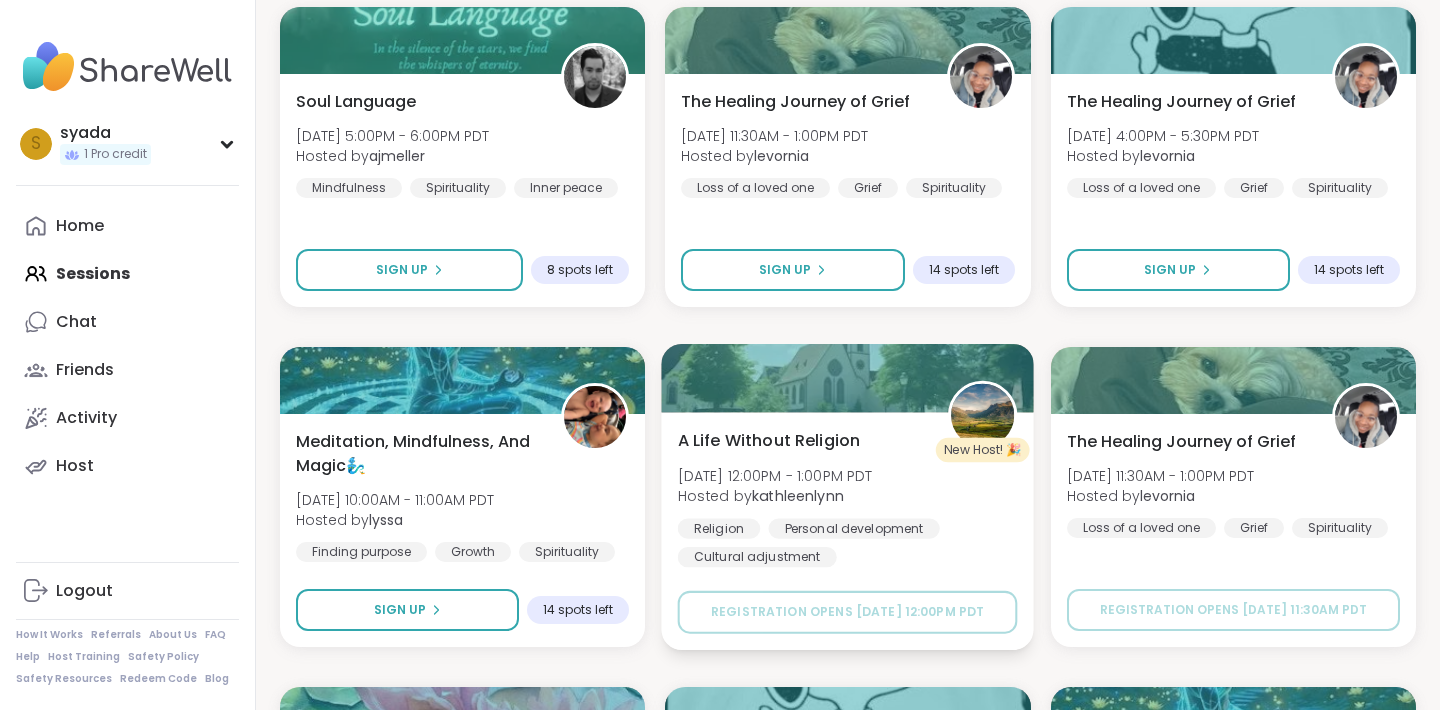 click on "[DATE] 12:00PM - 1:00PM PDT" at bounding box center [775, 475] 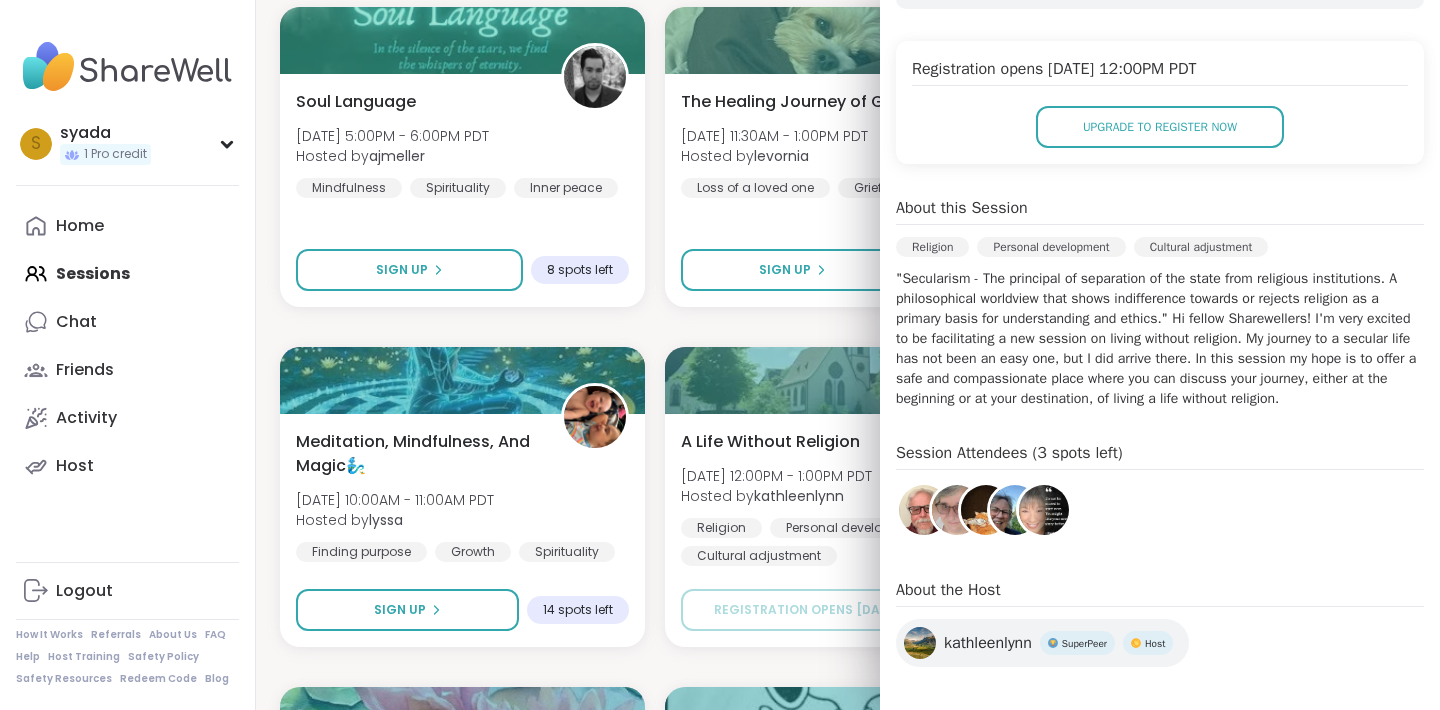 scroll, scrollTop: 396, scrollLeft: 0, axis: vertical 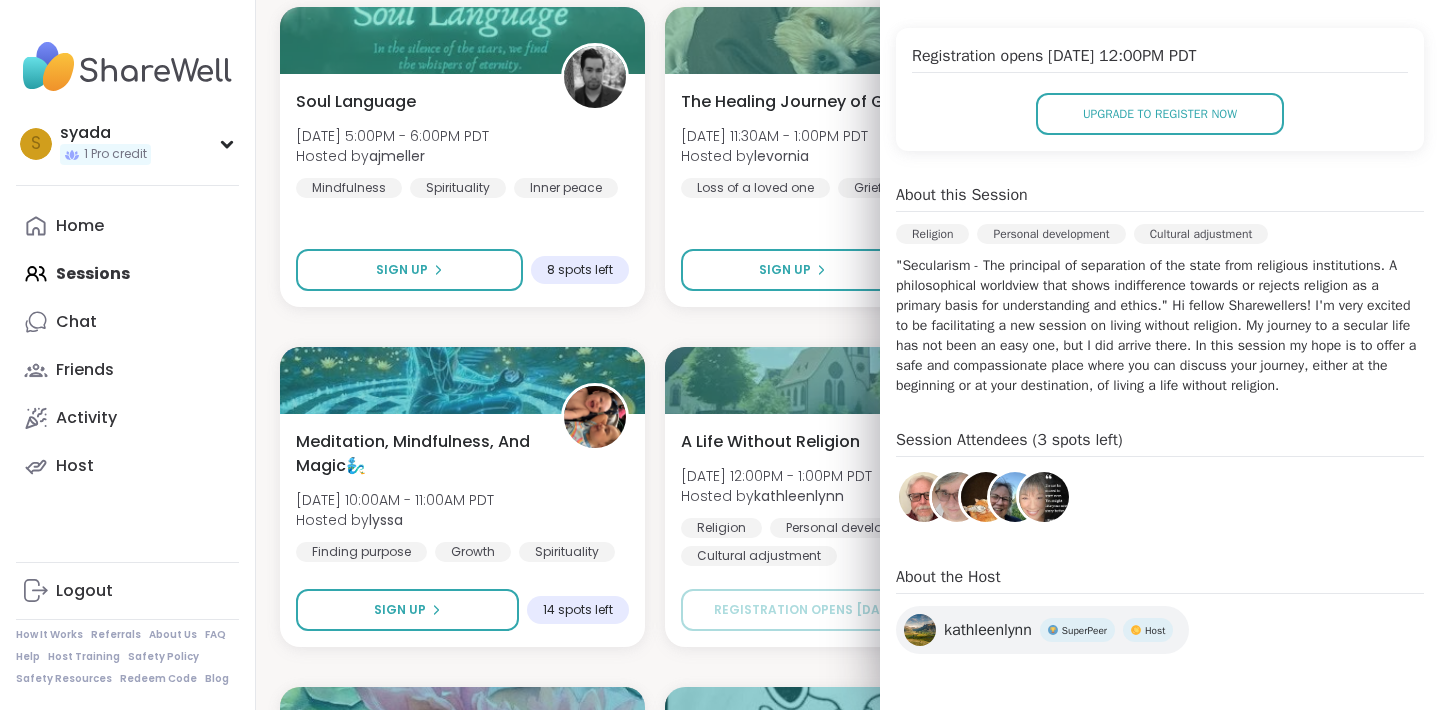 click on ""Secularism - The principal of separation of the state from religious institutions.  A philosophical worldview that shows indifference towards or rejects religion as a primary basis for understanding and ethics."  Hi fellow Sharewellers!  I'm very excited to be facilitating a new session on living without religion.  My journey to a secular life has not been an easy one, but I did arrive there.  In this session my hope is to offer a safe and compassionate place where you can discuss your journey, either at the beginning or at your destination, of living a life without religion." at bounding box center [1160, 326] 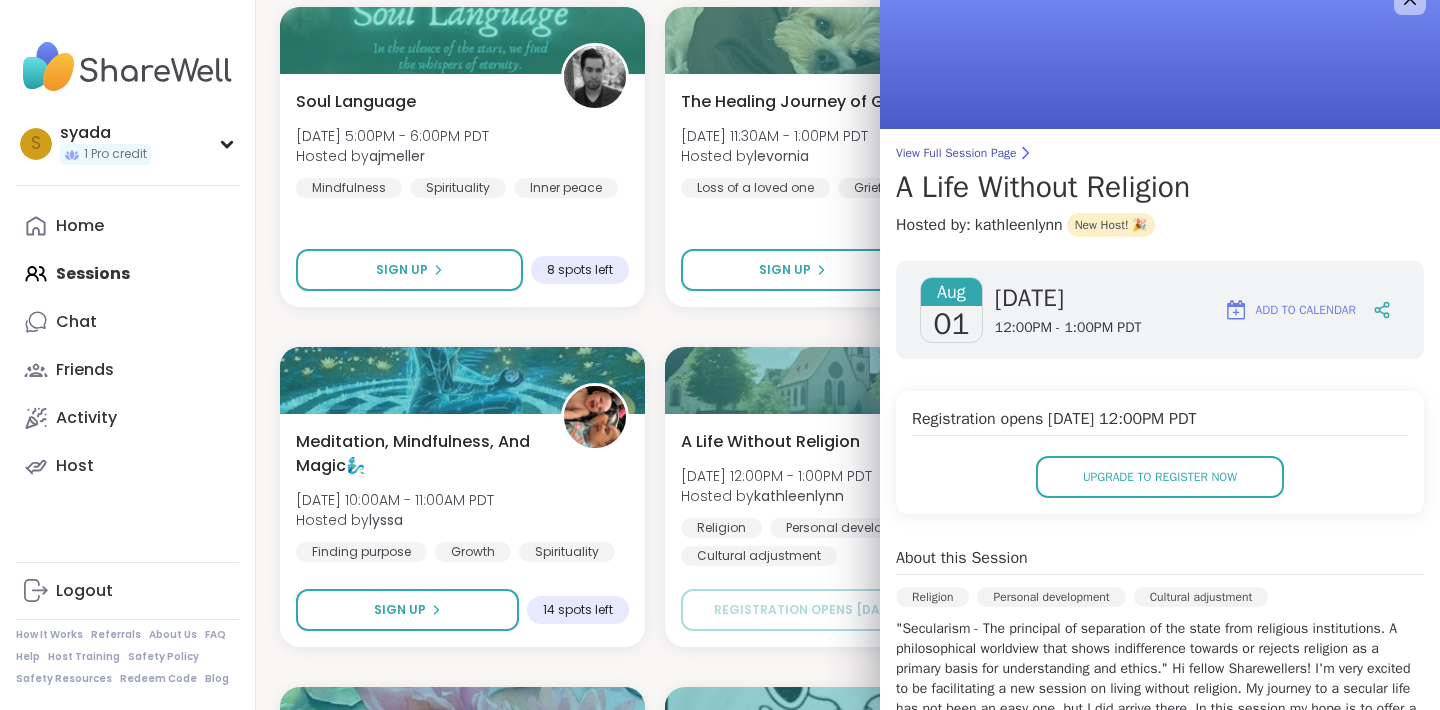 scroll, scrollTop: 0, scrollLeft: 0, axis: both 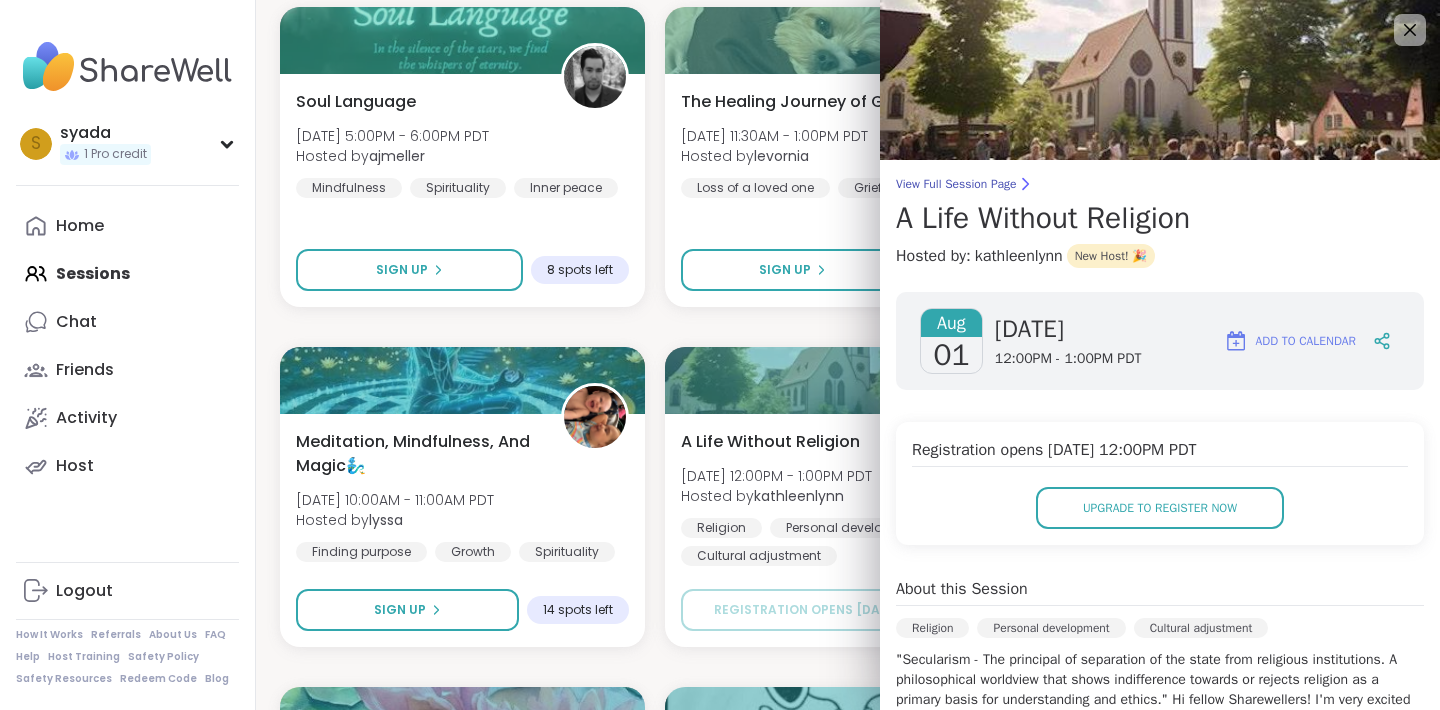 click on "Soul Language [DATE] 5:00PM - 6:00PM PDT Hosted by  ajmeller Mindfulness Spirituality Inner peace Sign Up 8 spots left The Healing Journey of Grief [DATE] 11:30AM - 1:00PM PDT Hosted by  levornia Loss of a loved one Grief Spirituality Sign Up 14 spots left The Healing Journey of Grief [DATE] 4:00PM - 5:30PM PDT Hosted by  levornia Loss of a loved one Grief Spirituality Sign Up 14 spots left Meditation, Mindfulness, And Magic🧞‍♂️ [DATE] 10:00AM - 11:00AM PDT Hosted by  lyssa Finding purpose Growth Spirituality Sign Up 14 spots left New Host! 🎉 A Life Without Religion [DATE] 12:00PM - 1:00PM PDT Hosted by  [PERSON_NAME] Religion Personal development Cultural adjustment Registration opens   [DATE] 12:00PM PDT The Healing Journey of Grief [DATE] 11:30AM - 1:00PM PDT Hosted by  levornia Loss of a loved one Grief Spirituality Registration opens   [DATE] 11:30AM PDT P Finding your purpose in life [DATE] 1:00PM - 2:00PM PDT Hosted by  Piowacket Mindfulness" at bounding box center [848, 2027] 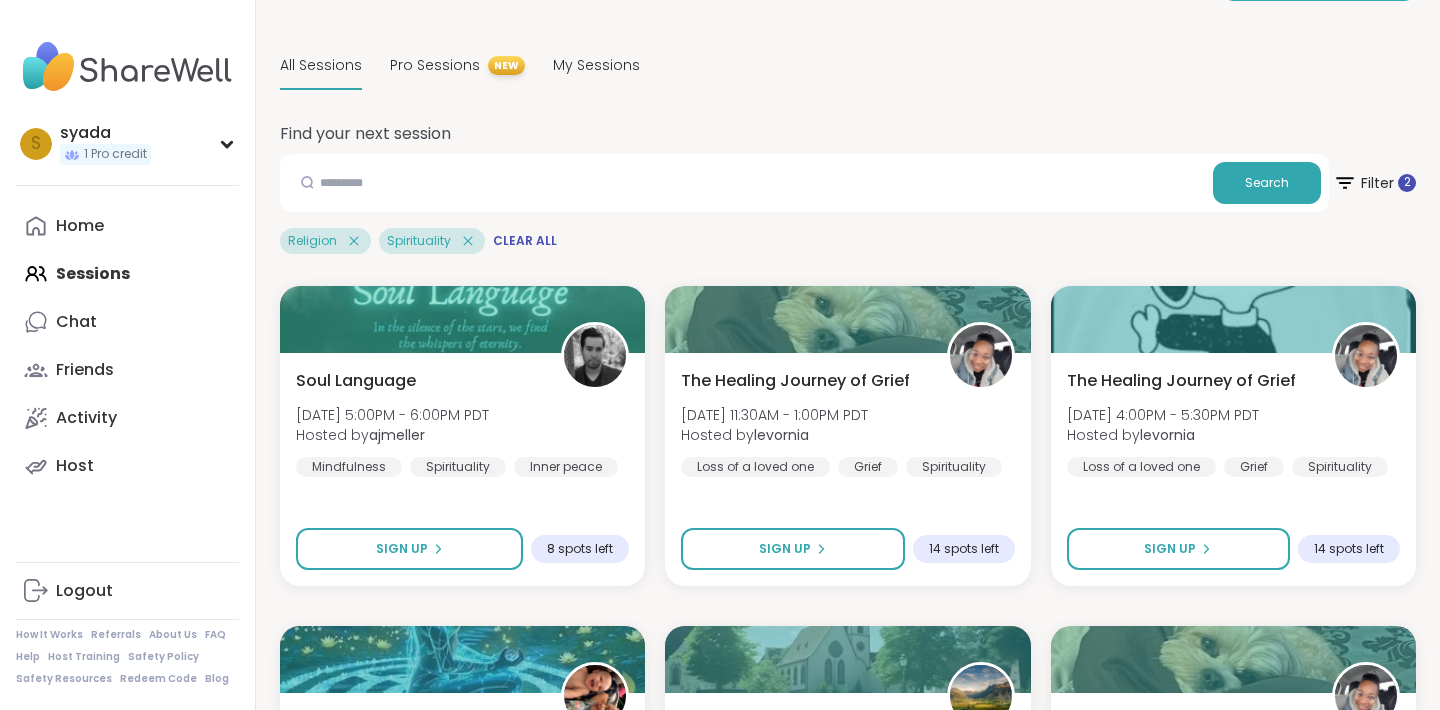 scroll, scrollTop: 0, scrollLeft: 0, axis: both 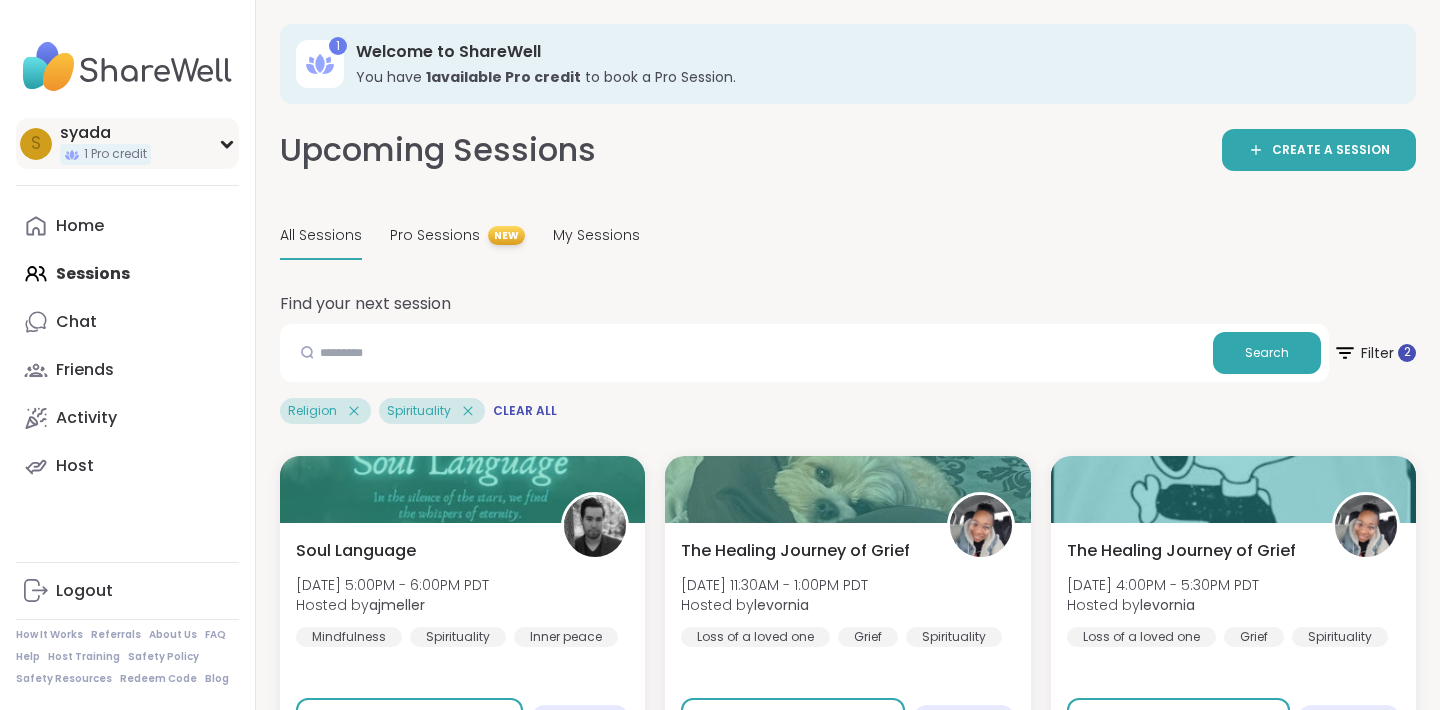 click on "1 Pro credit" at bounding box center (115, 154) 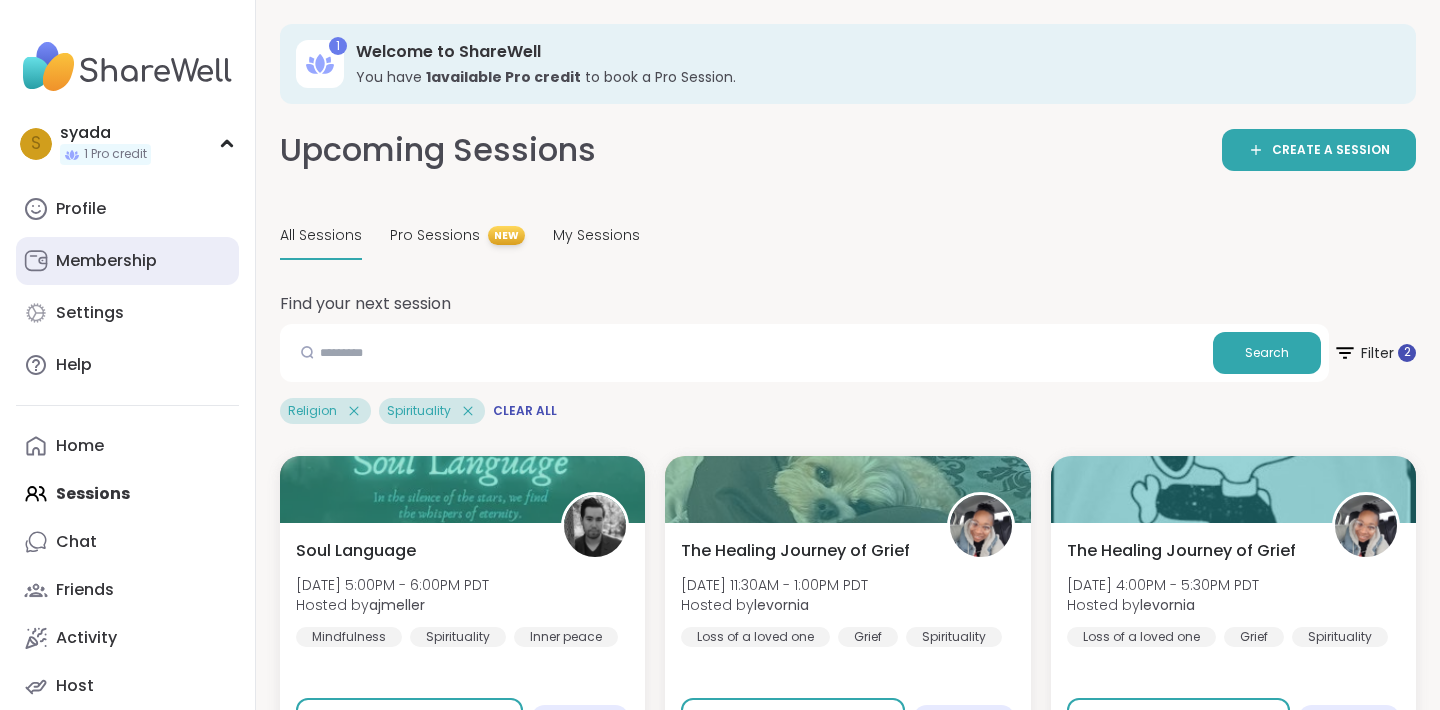 click on "Membership" at bounding box center [127, 261] 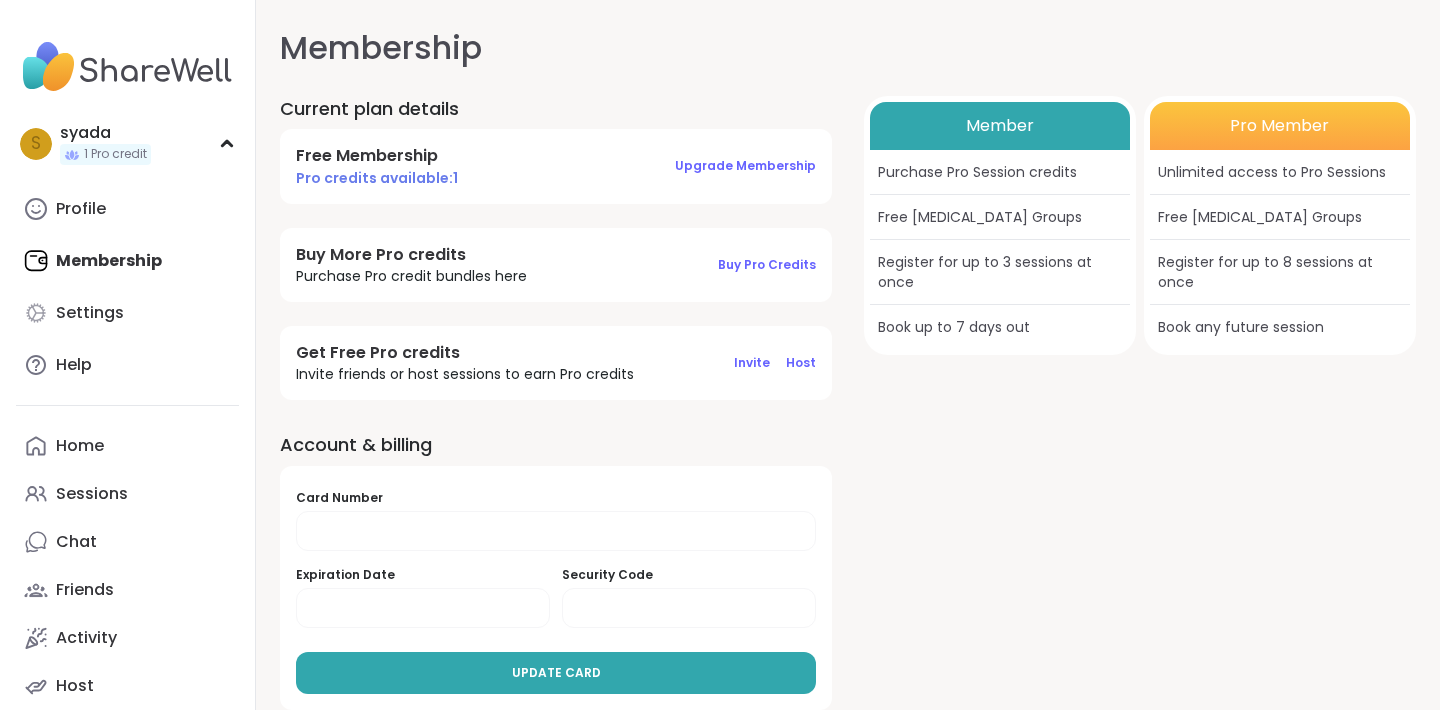 click on "Purchase Pro Session credits" at bounding box center (1000, 172) 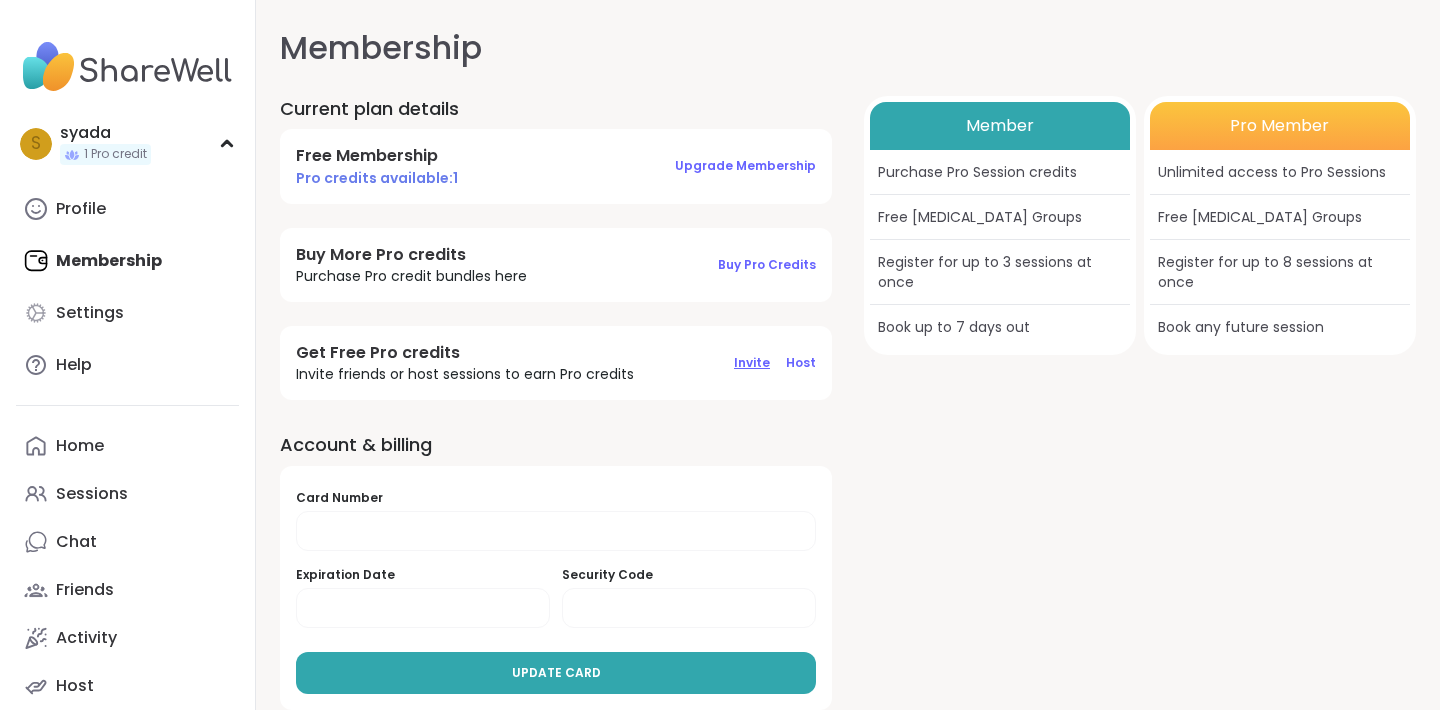 click on "Invite" at bounding box center [752, 362] 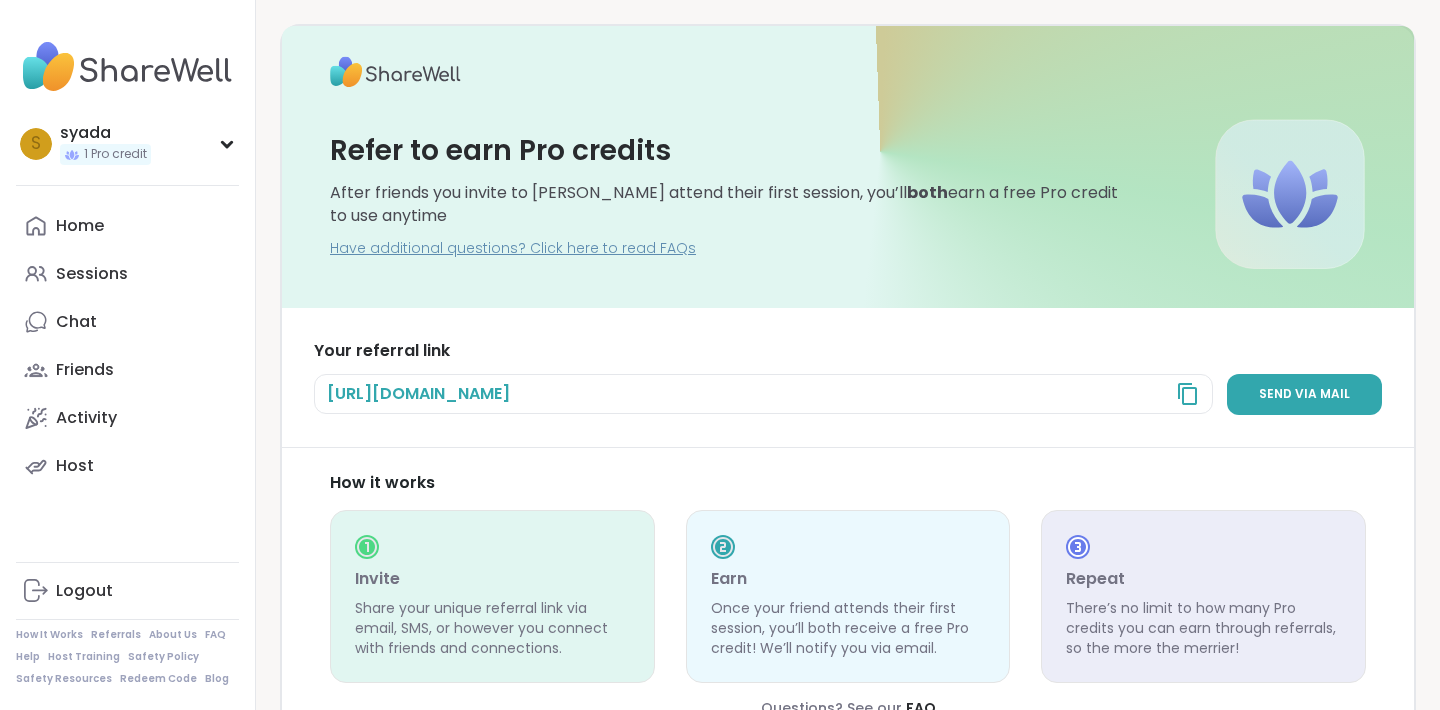 click 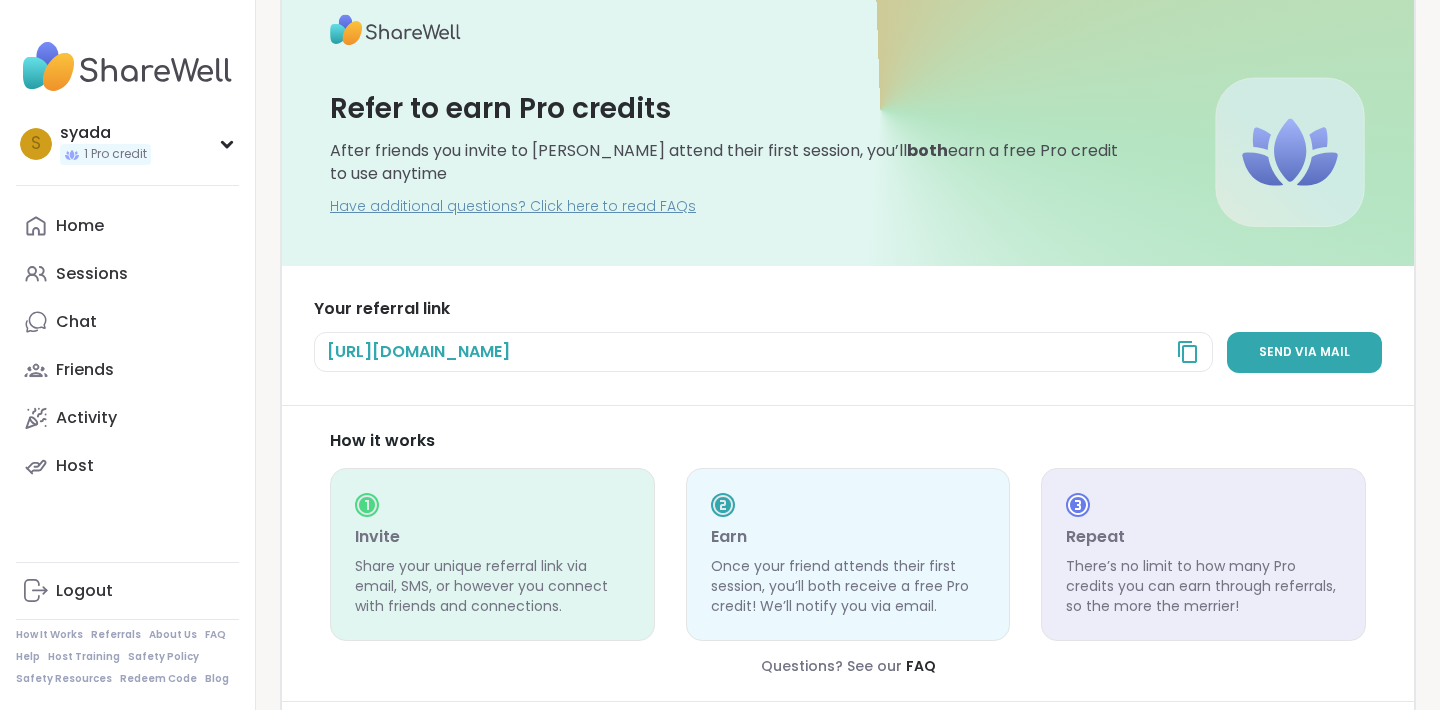 scroll, scrollTop: 0, scrollLeft: 0, axis: both 